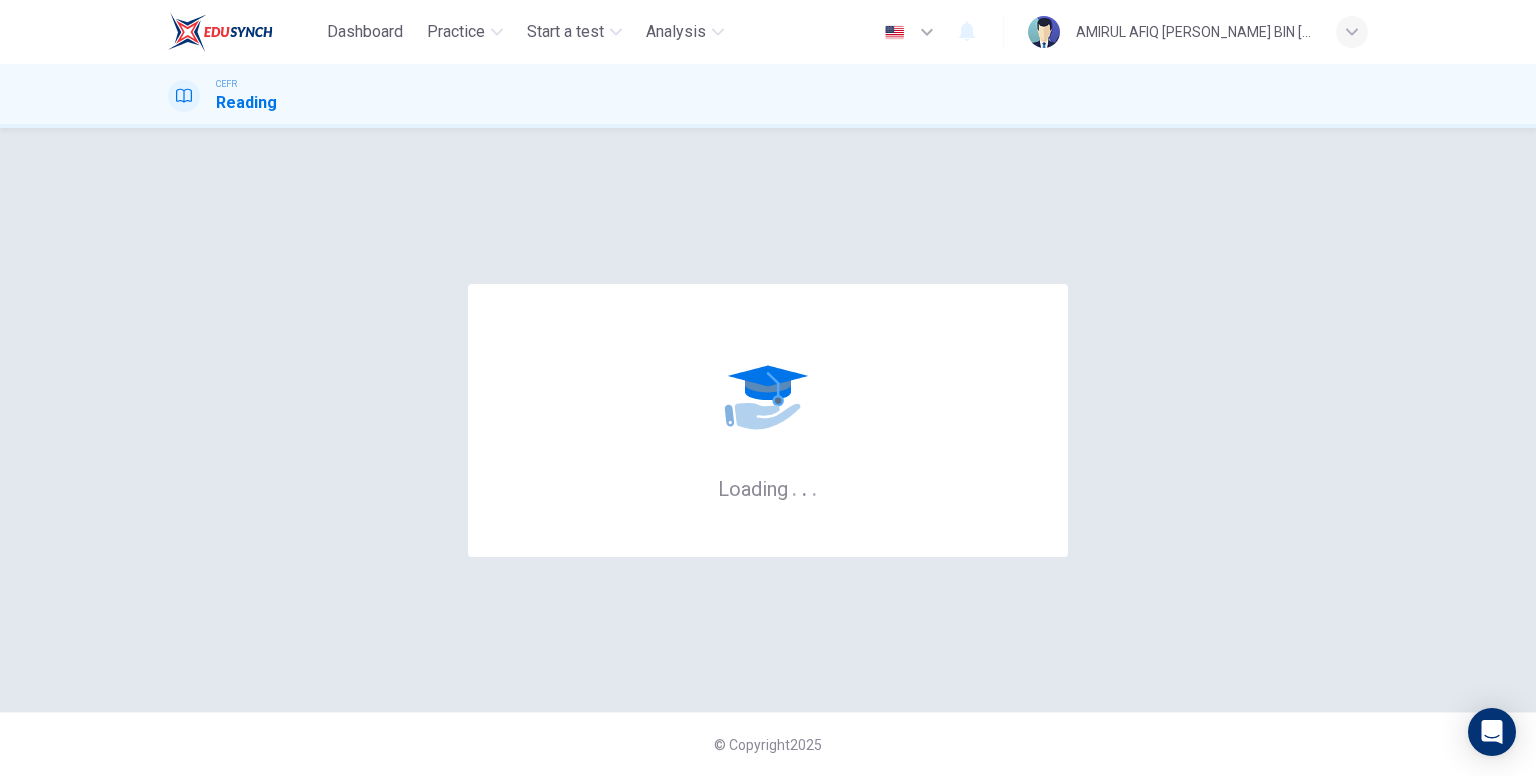 scroll, scrollTop: 0, scrollLeft: 0, axis: both 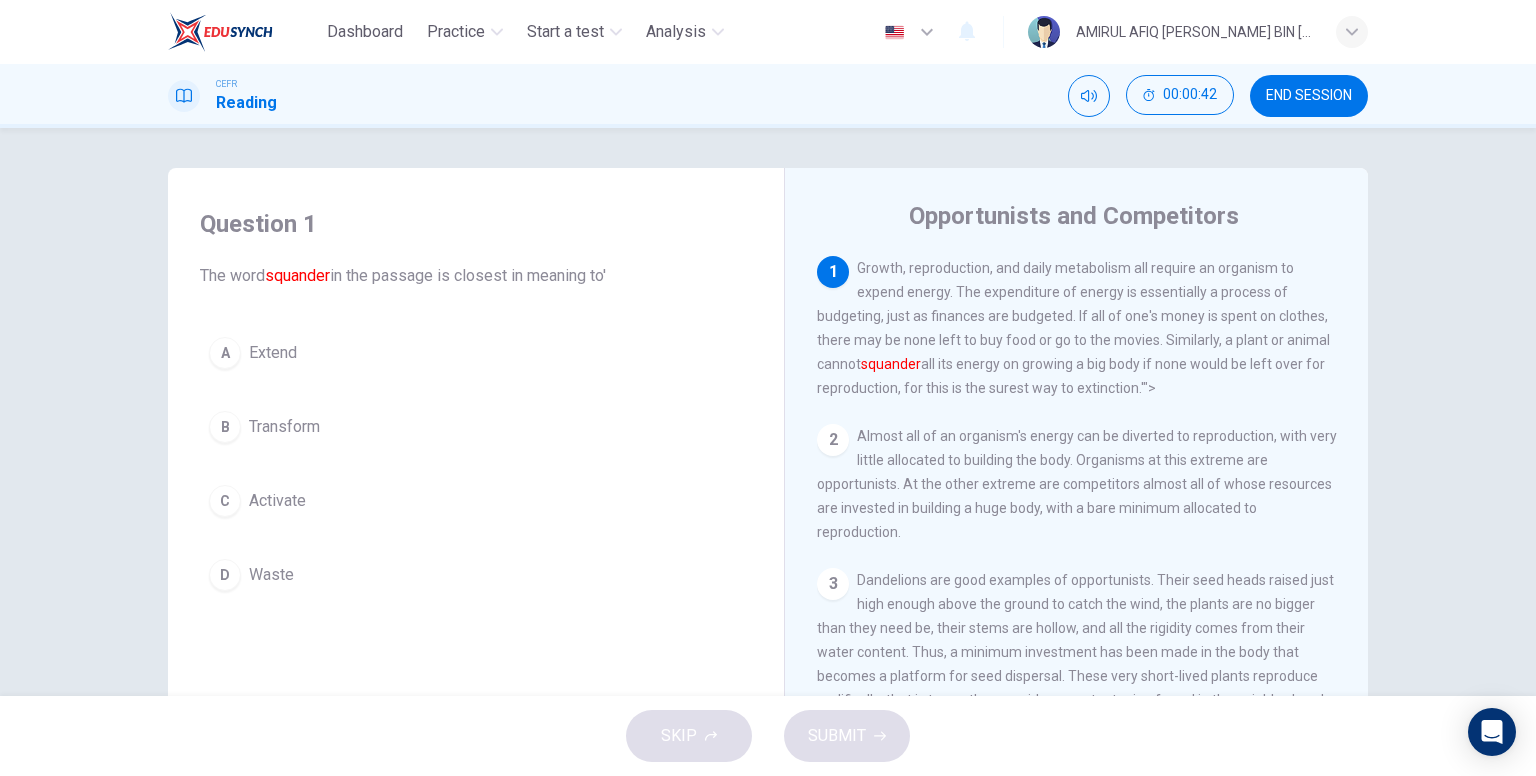 drag, startPoint x: 922, startPoint y: 321, endPoint x: 1076, endPoint y: 313, distance: 154.20766 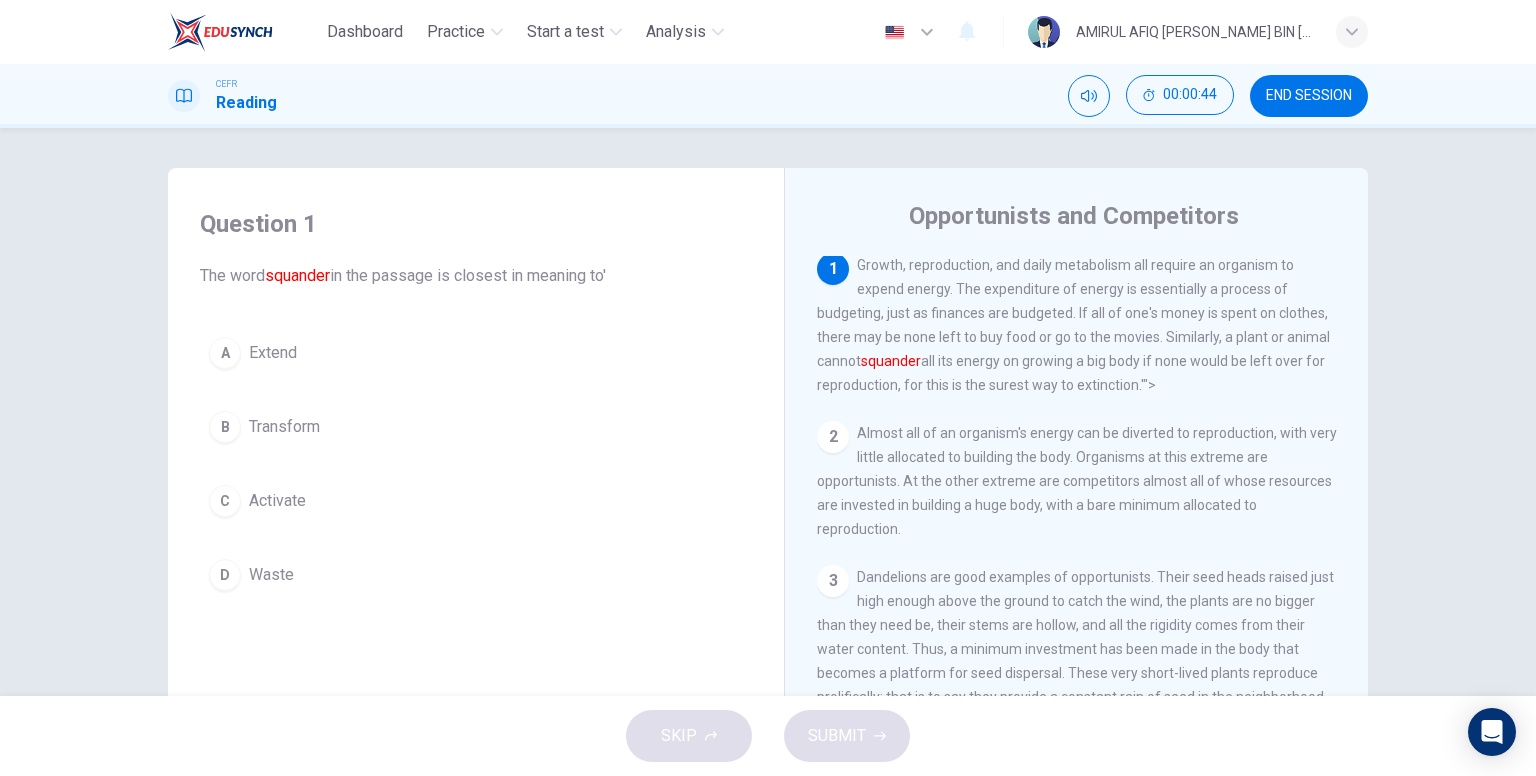 scroll, scrollTop: 0, scrollLeft: 0, axis: both 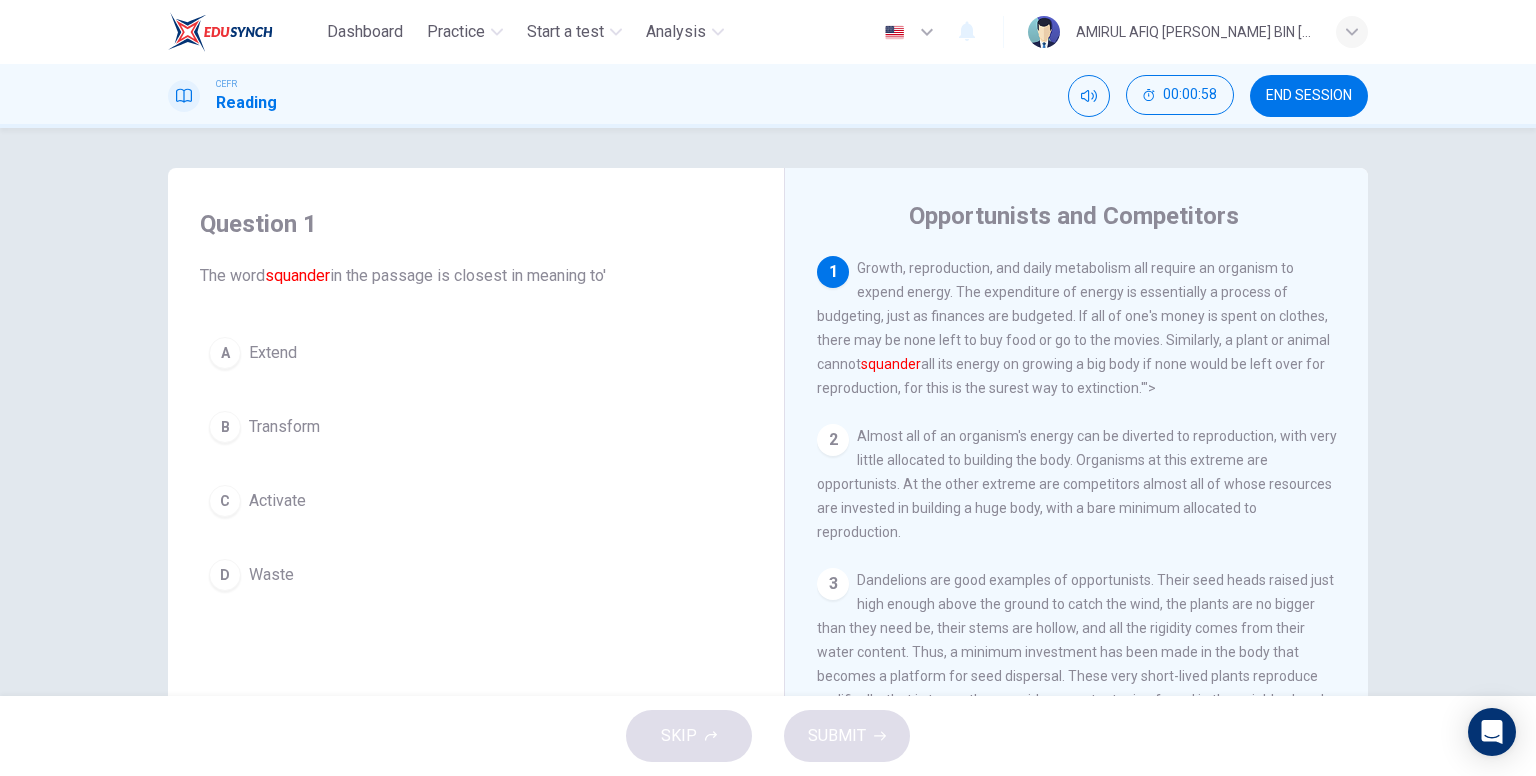 click on "D" at bounding box center [225, 575] 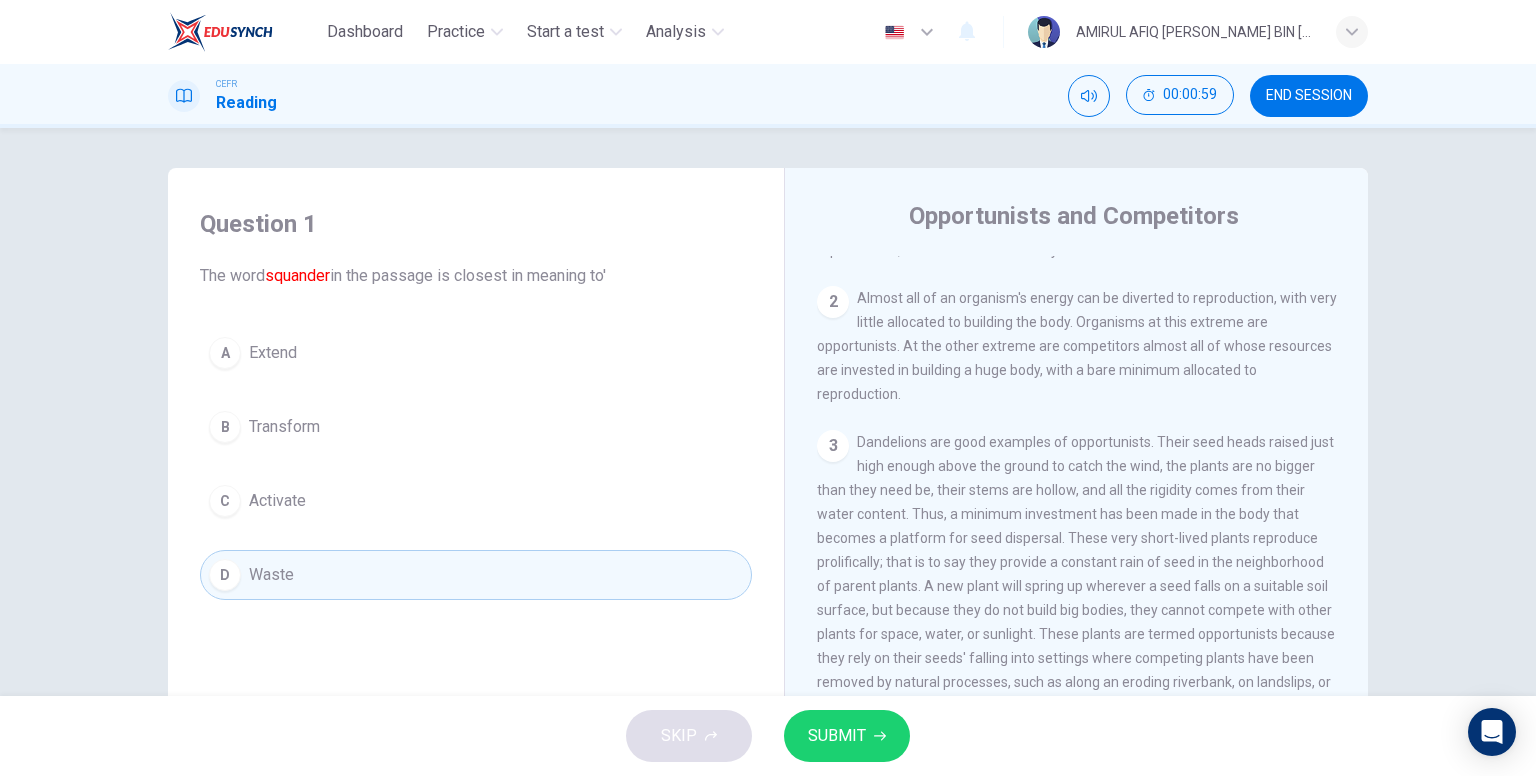 scroll, scrollTop: 200, scrollLeft: 0, axis: vertical 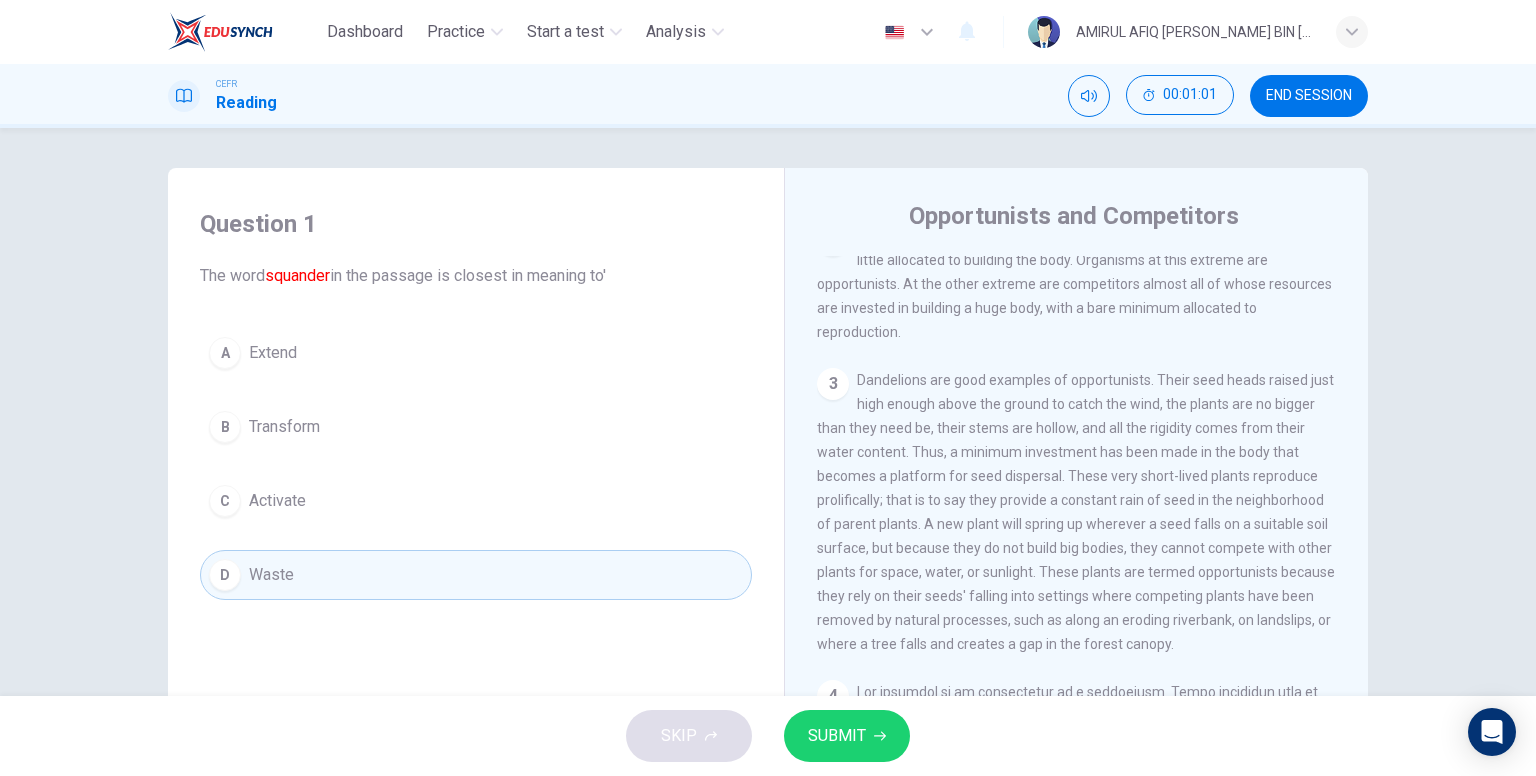 click on "SUBMIT" at bounding box center (837, 736) 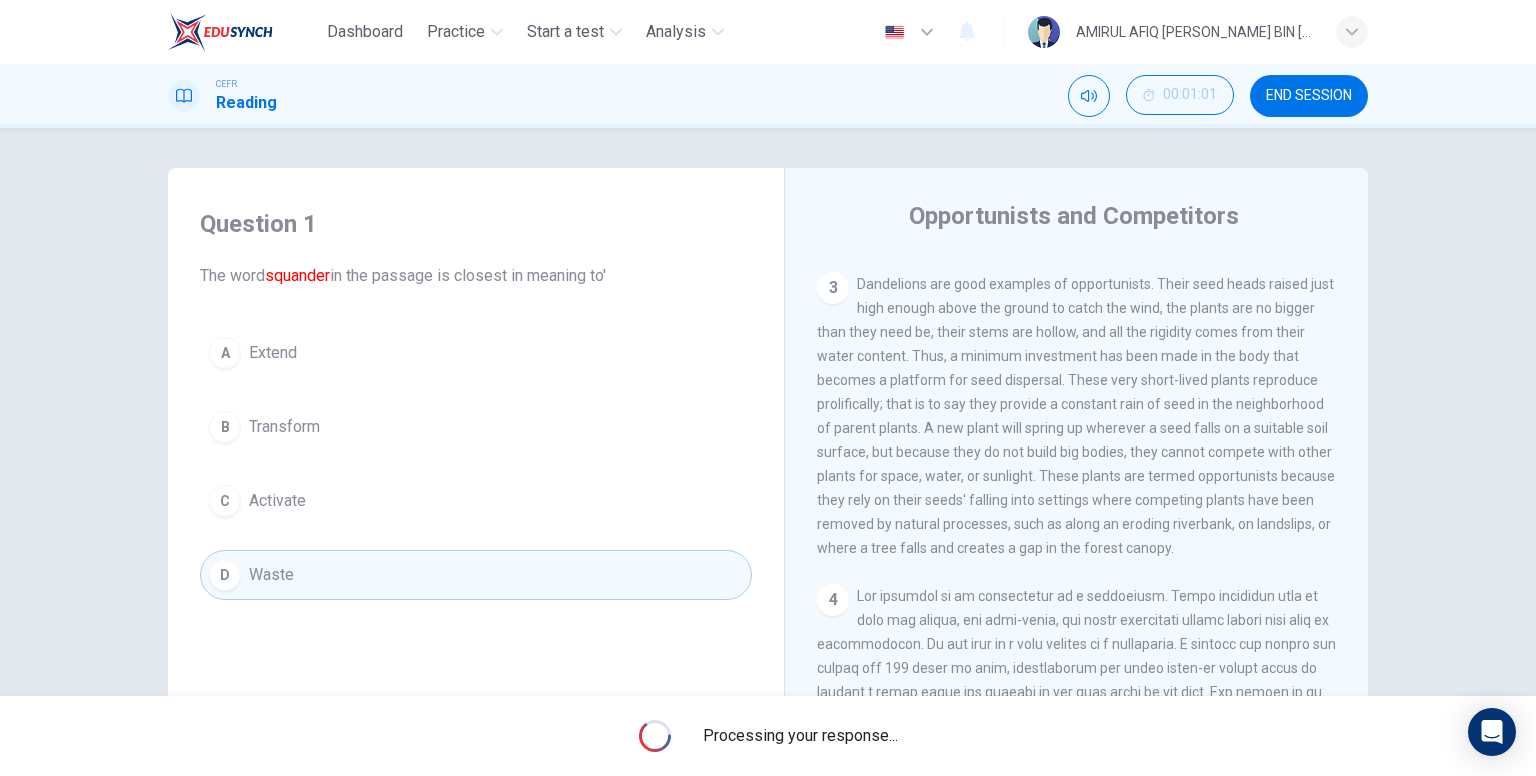 scroll, scrollTop: 300, scrollLeft: 0, axis: vertical 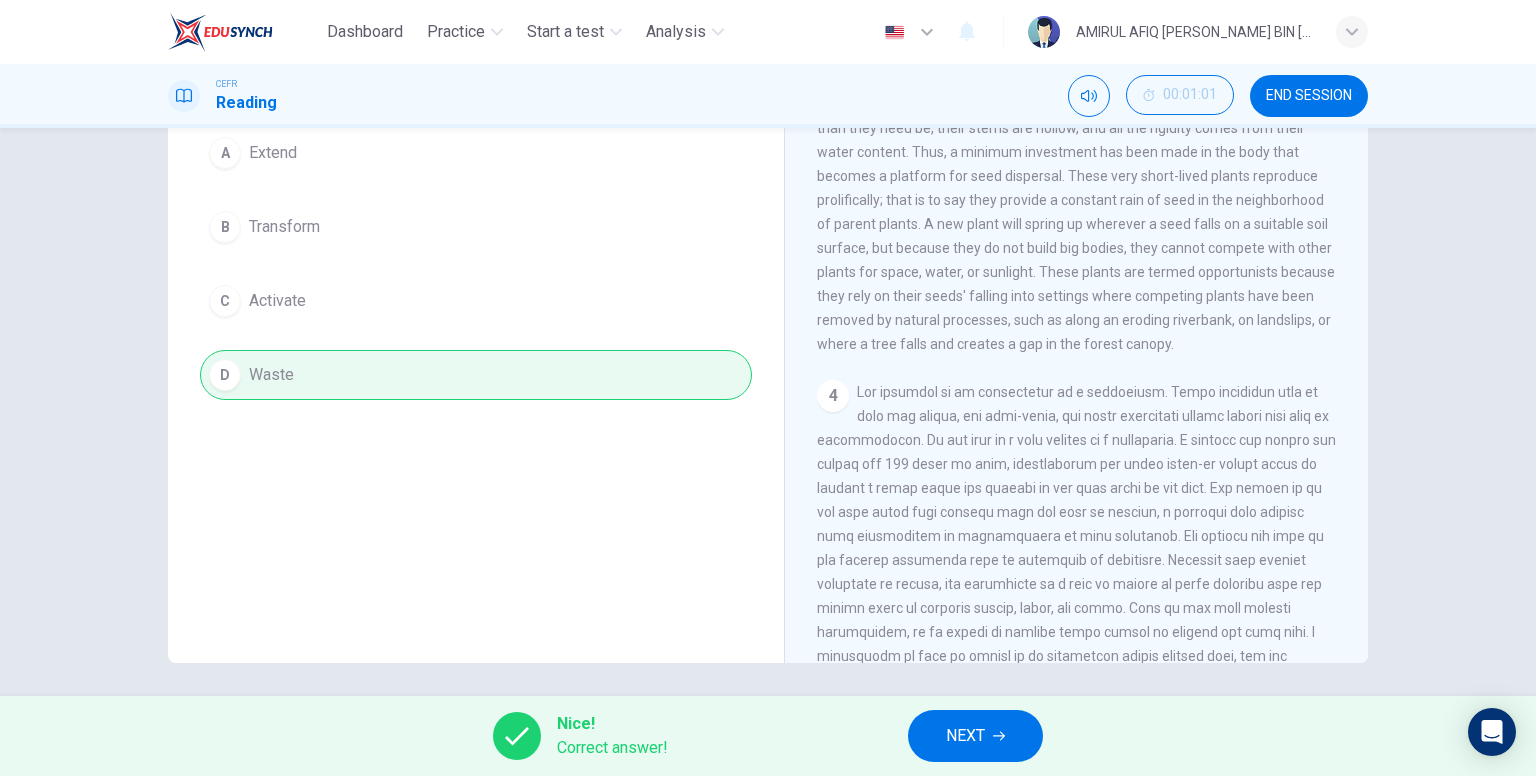click on "NEXT" at bounding box center [965, 736] 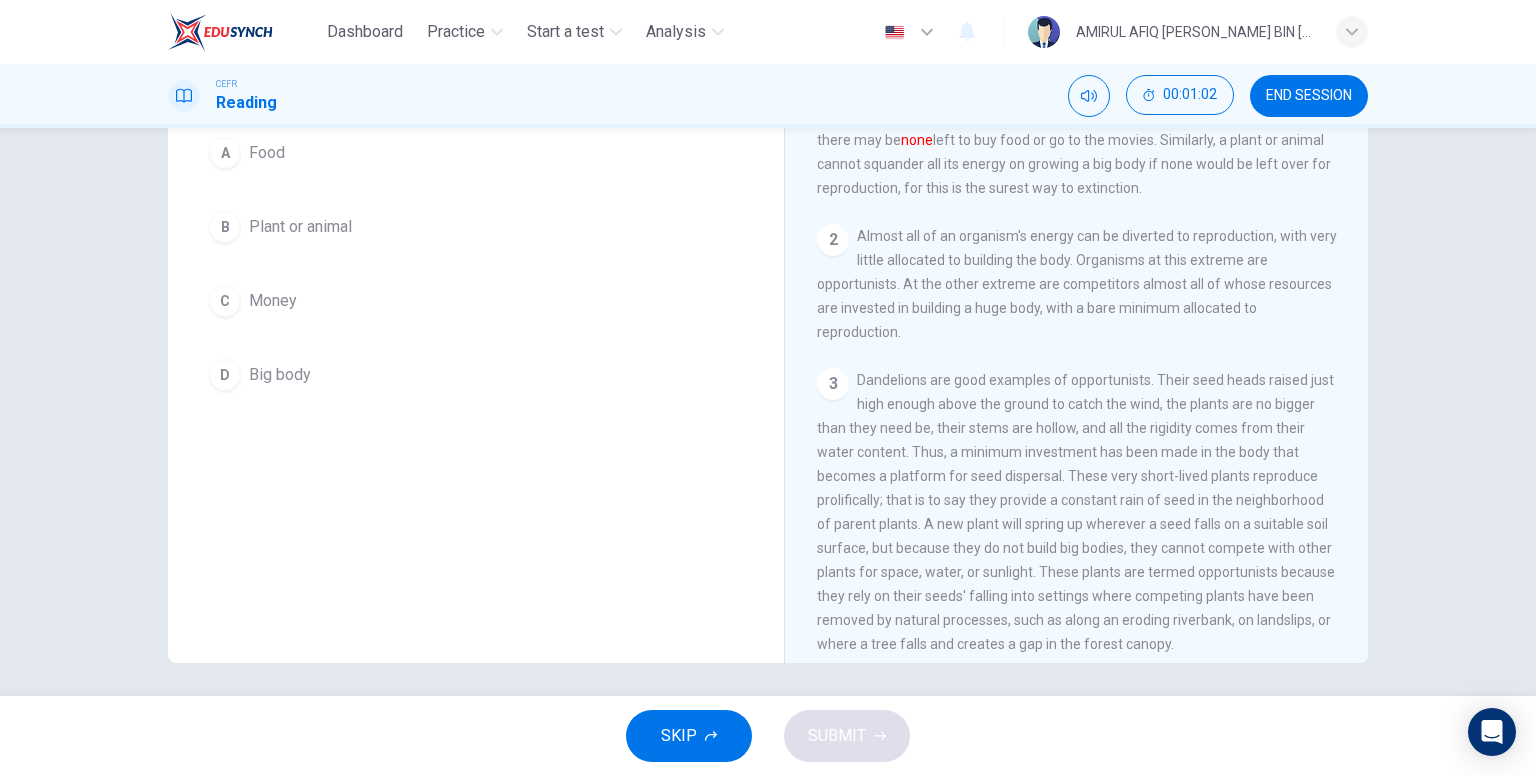 scroll, scrollTop: 0, scrollLeft: 0, axis: both 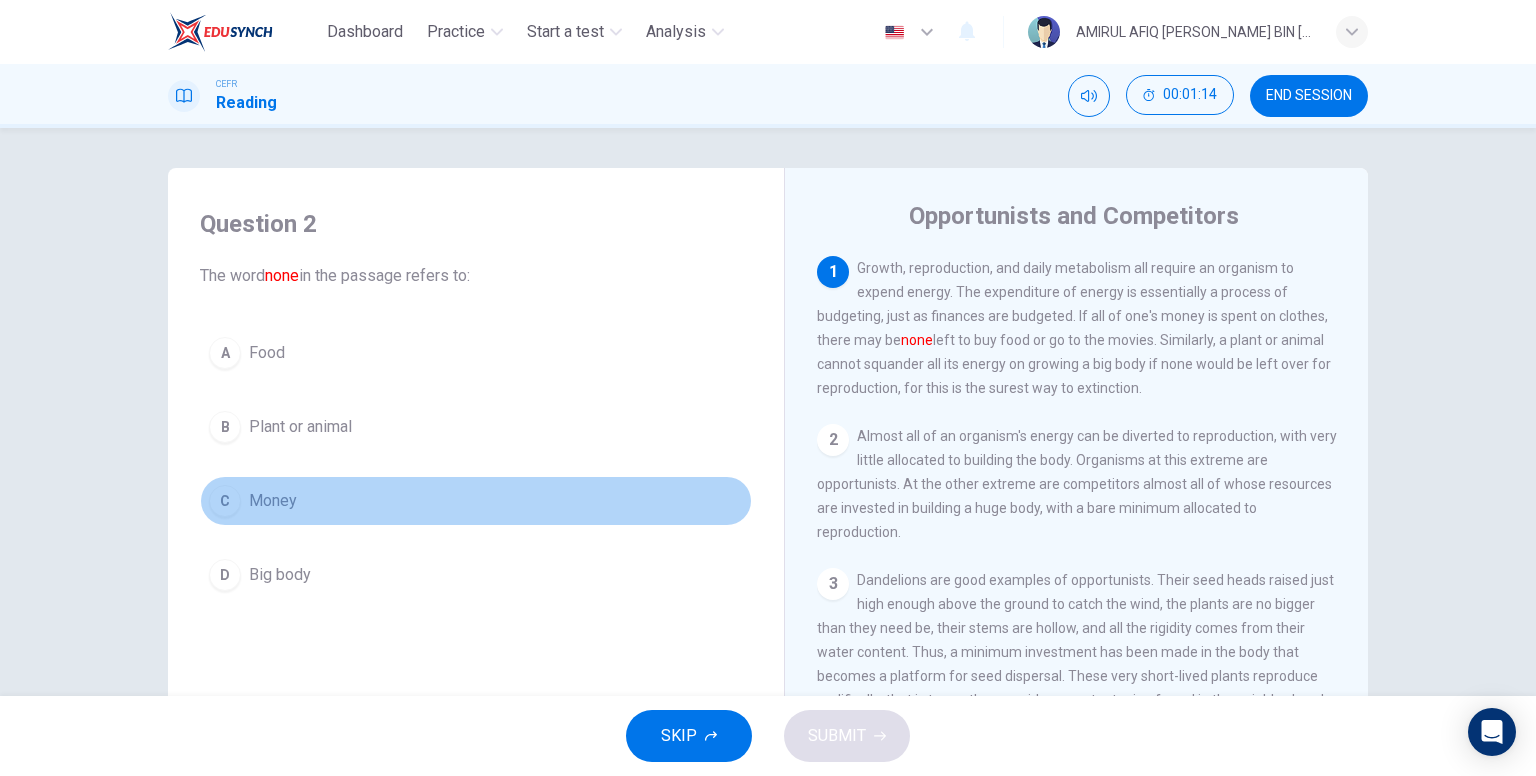 click on "C Money" at bounding box center (476, 501) 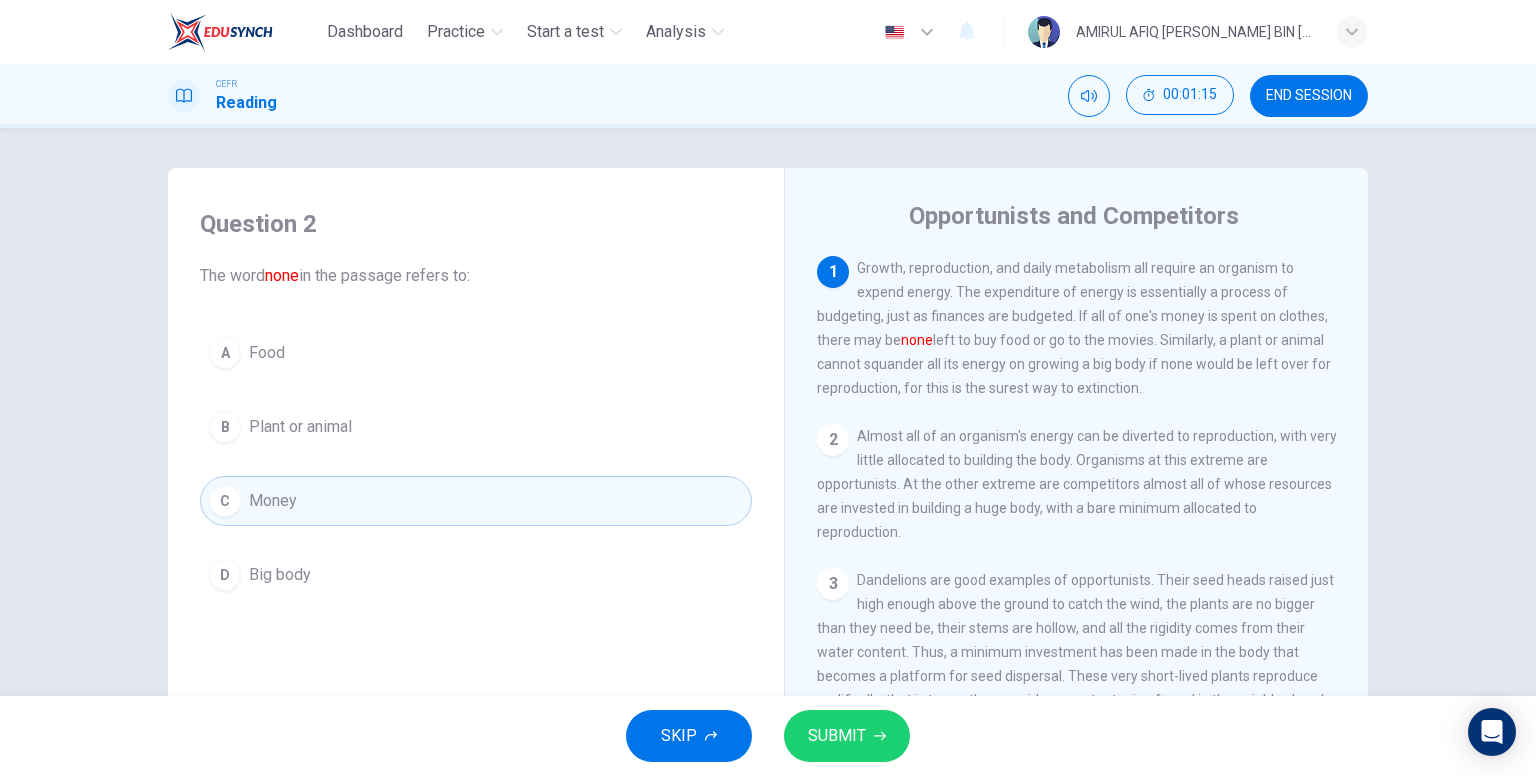 click on "SUBMIT" at bounding box center [847, 736] 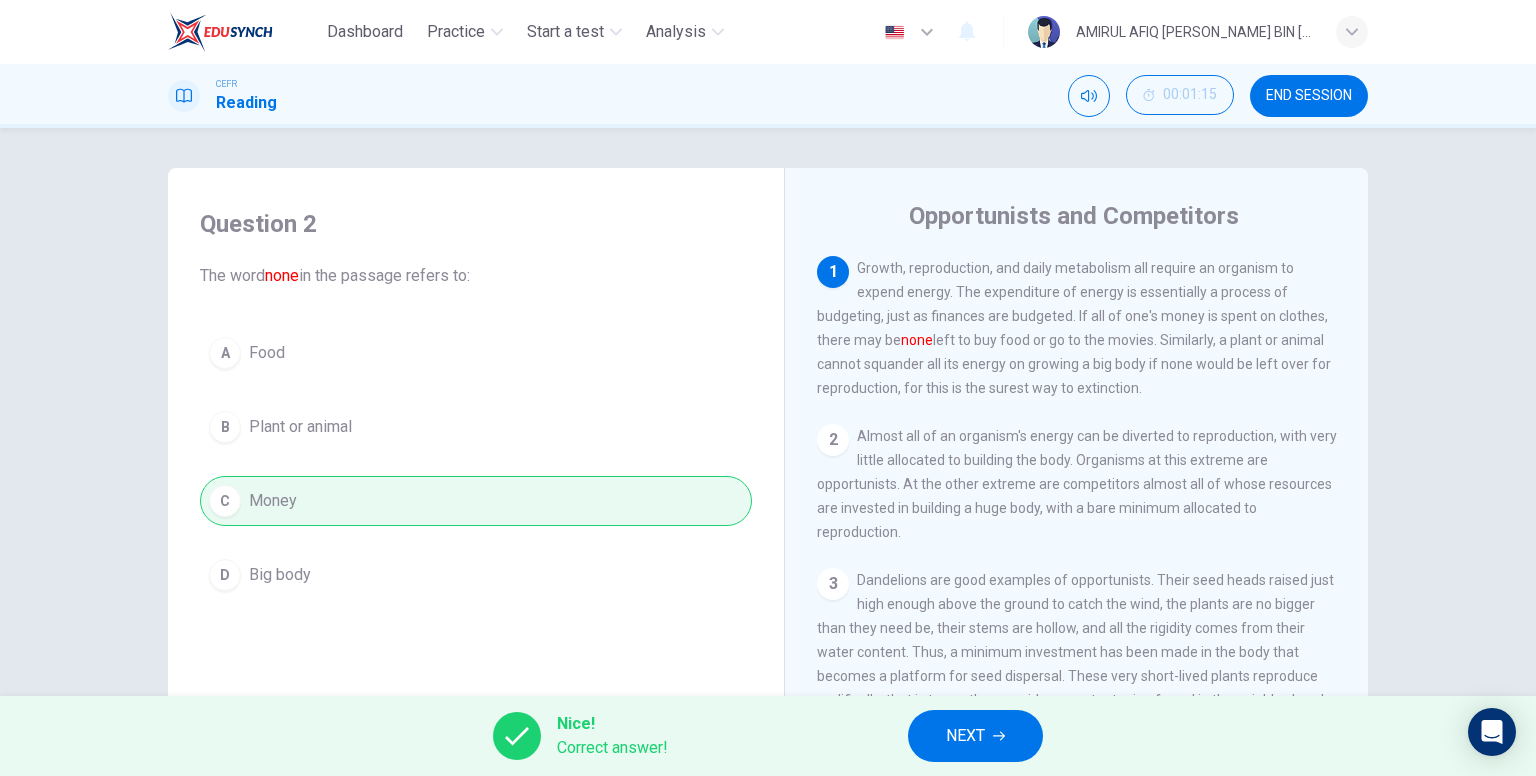 click on "NEXT" at bounding box center (975, 736) 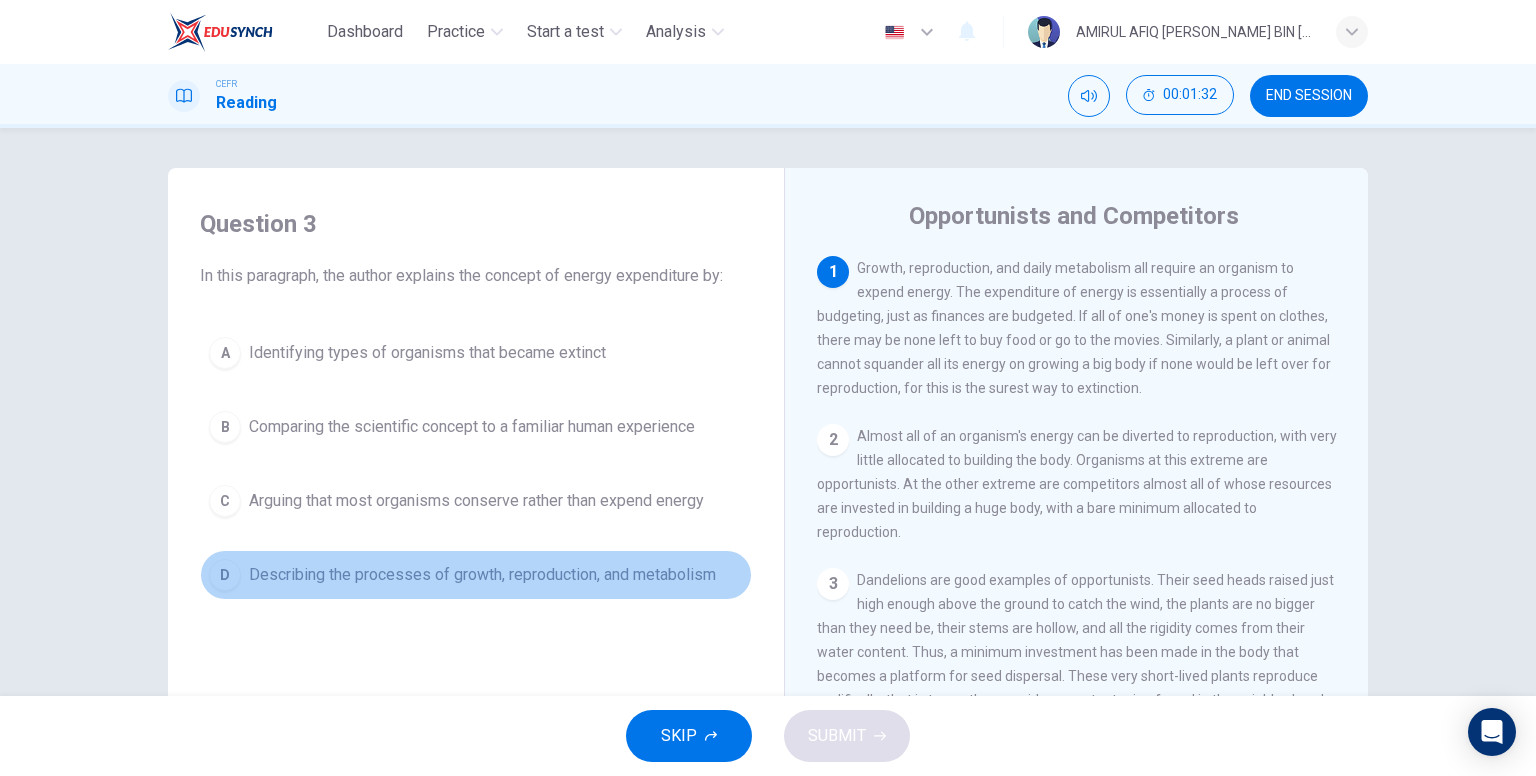click on "Describing the processes of growth, reproduction, and metabolism" at bounding box center (482, 575) 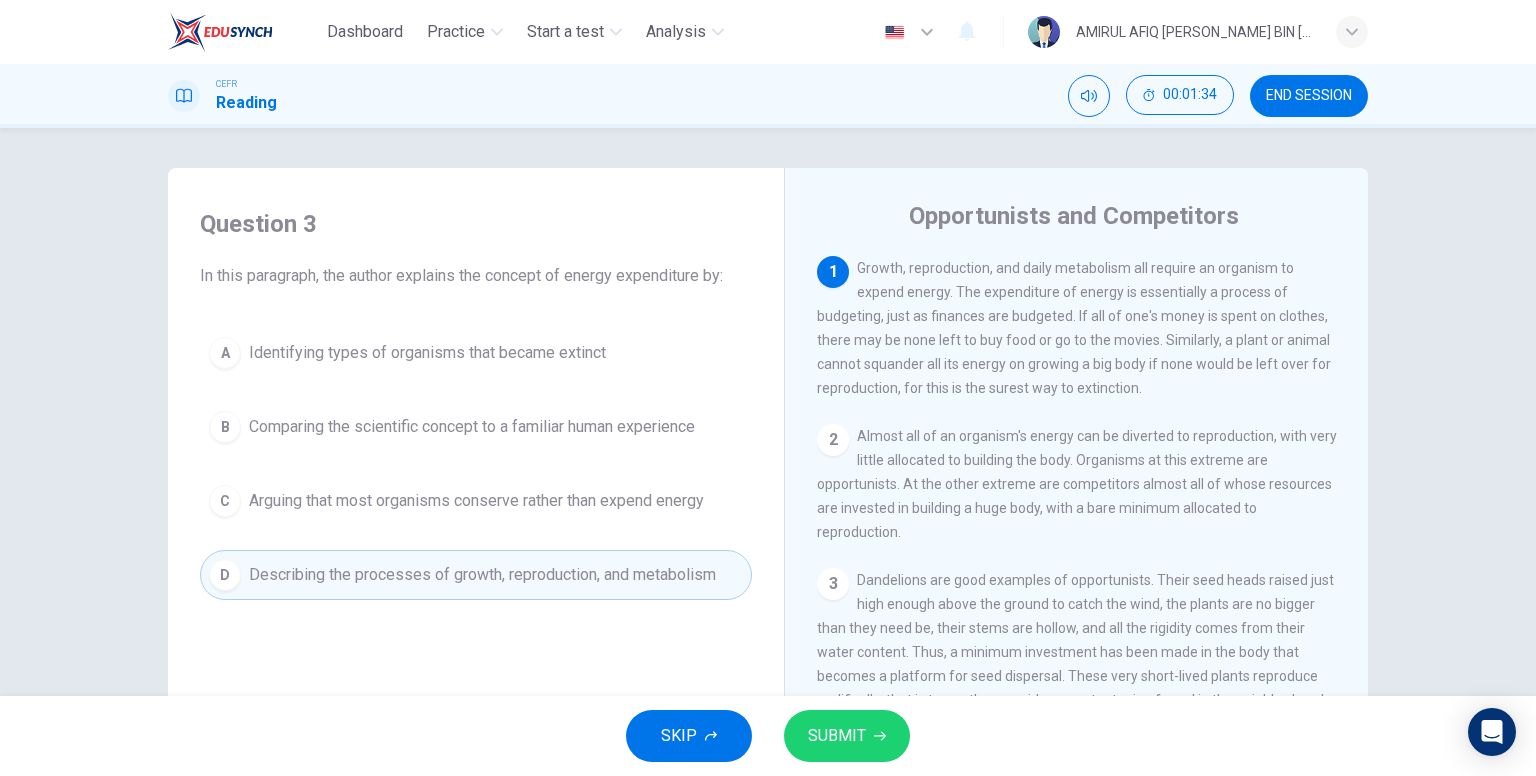 click on "SUBMIT" at bounding box center (837, 736) 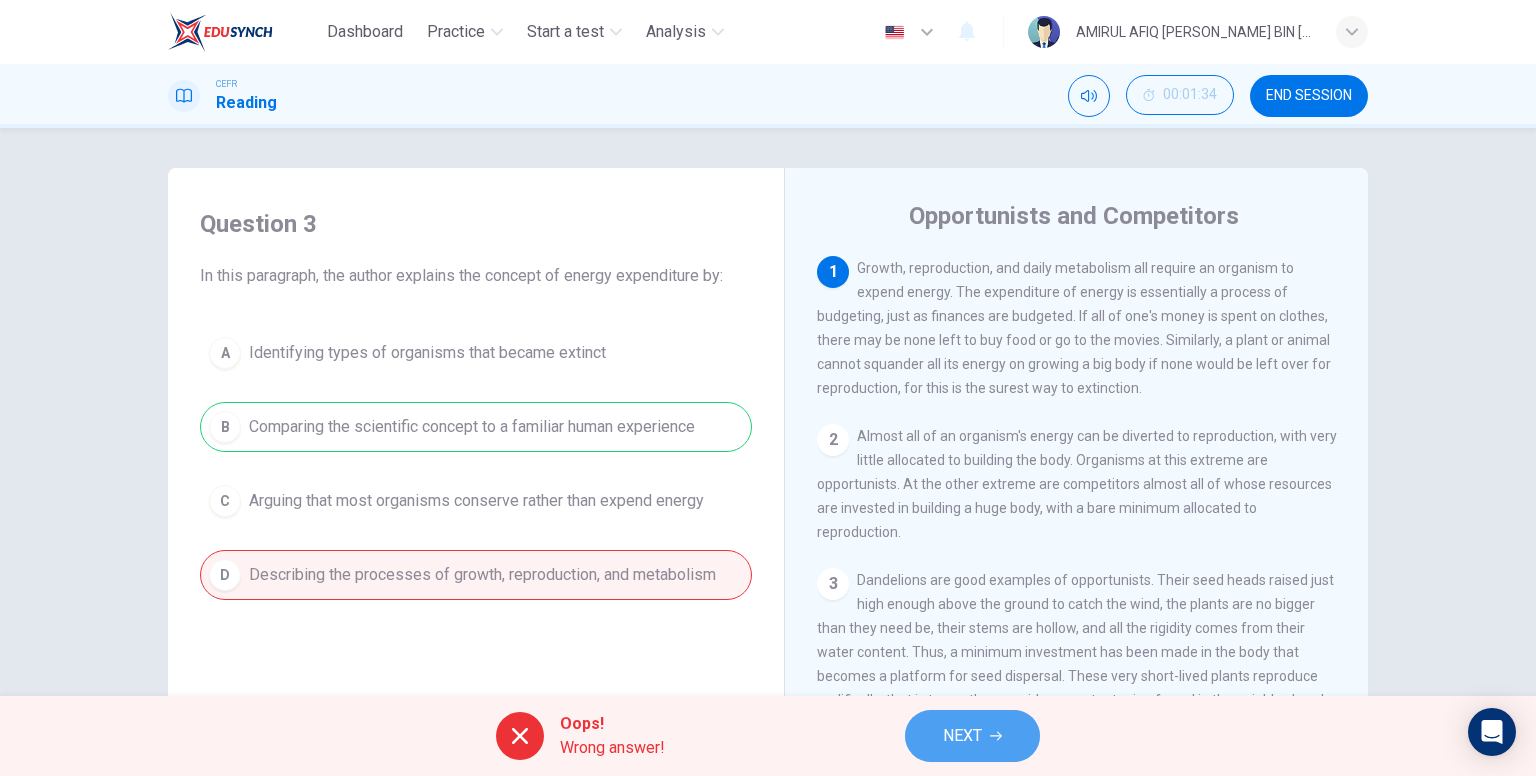 click on "NEXT" at bounding box center [962, 736] 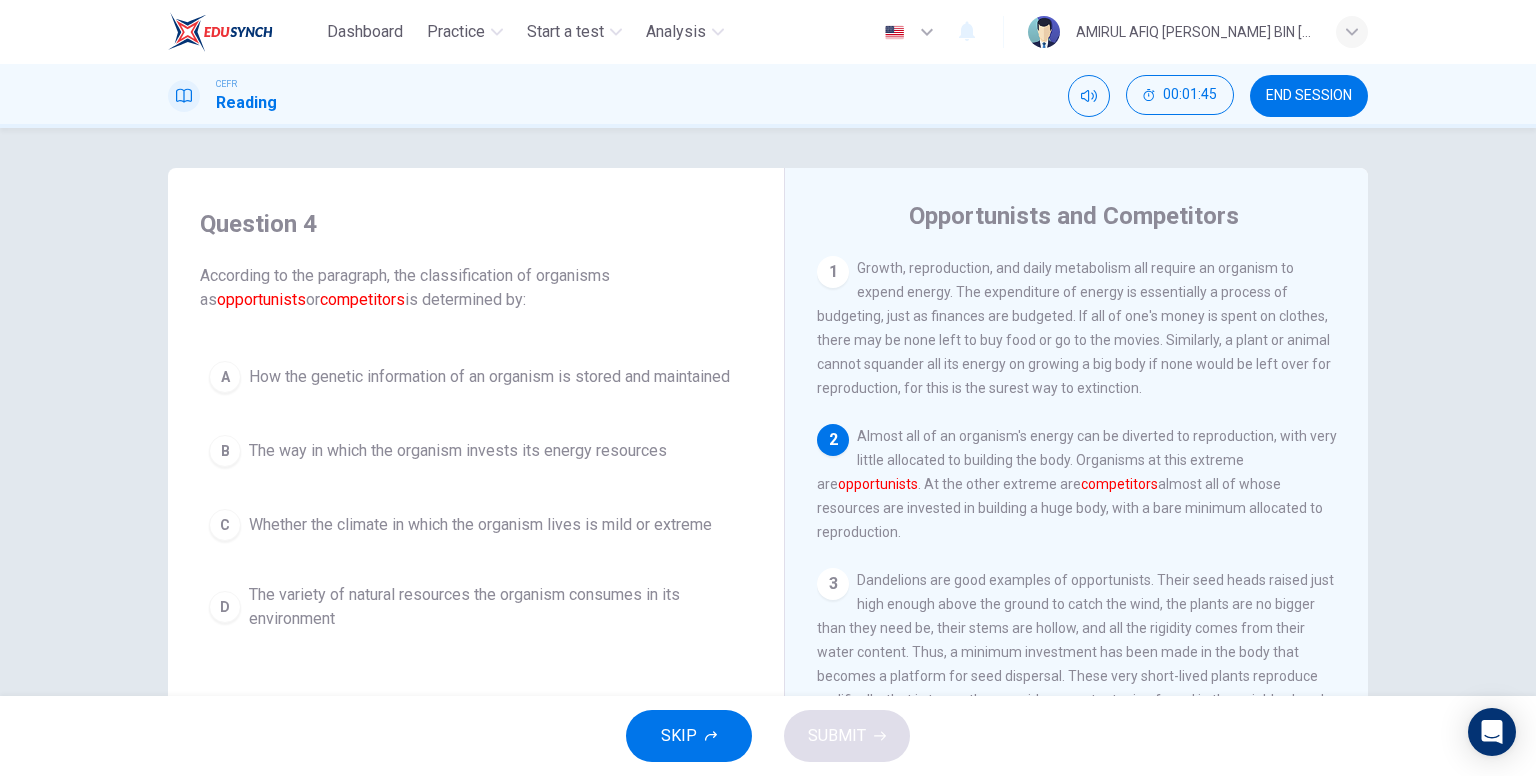 drag, startPoint x: 1025, startPoint y: 441, endPoint x: 1208, endPoint y: 442, distance: 183.00273 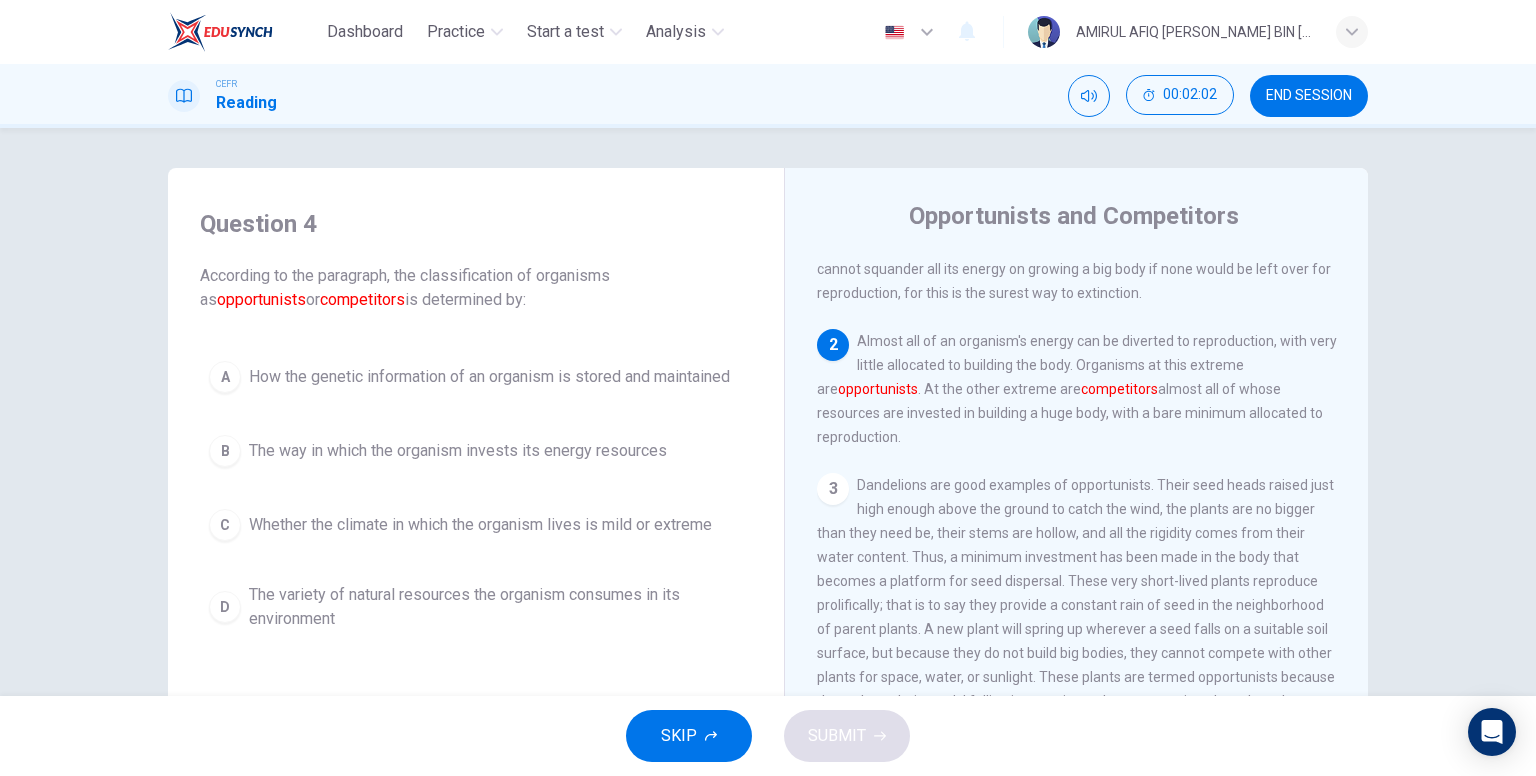 scroll, scrollTop: 100, scrollLeft: 0, axis: vertical 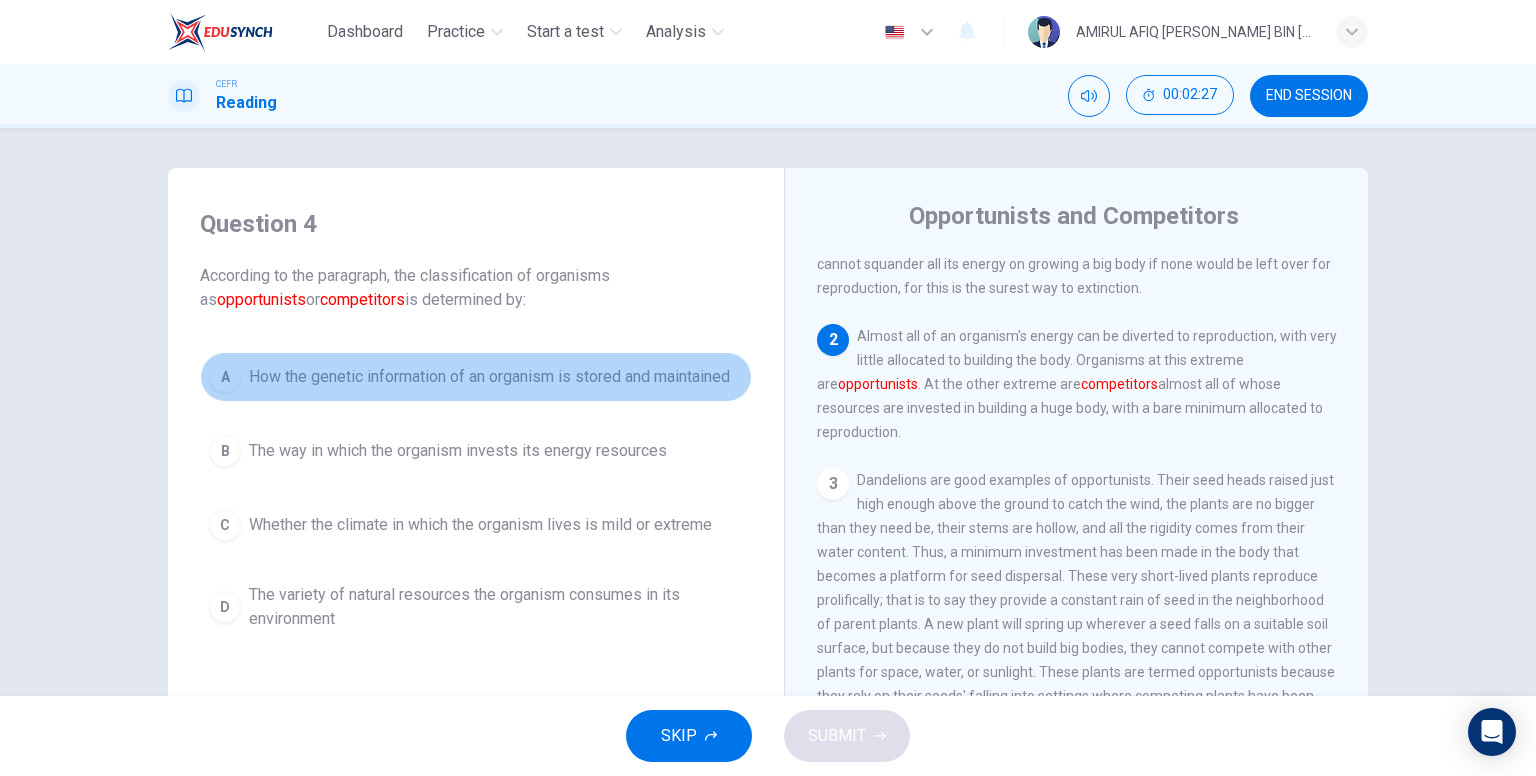 click on "How the genetic information of an organism is stored and maintained" at bounding box center [489, 377] 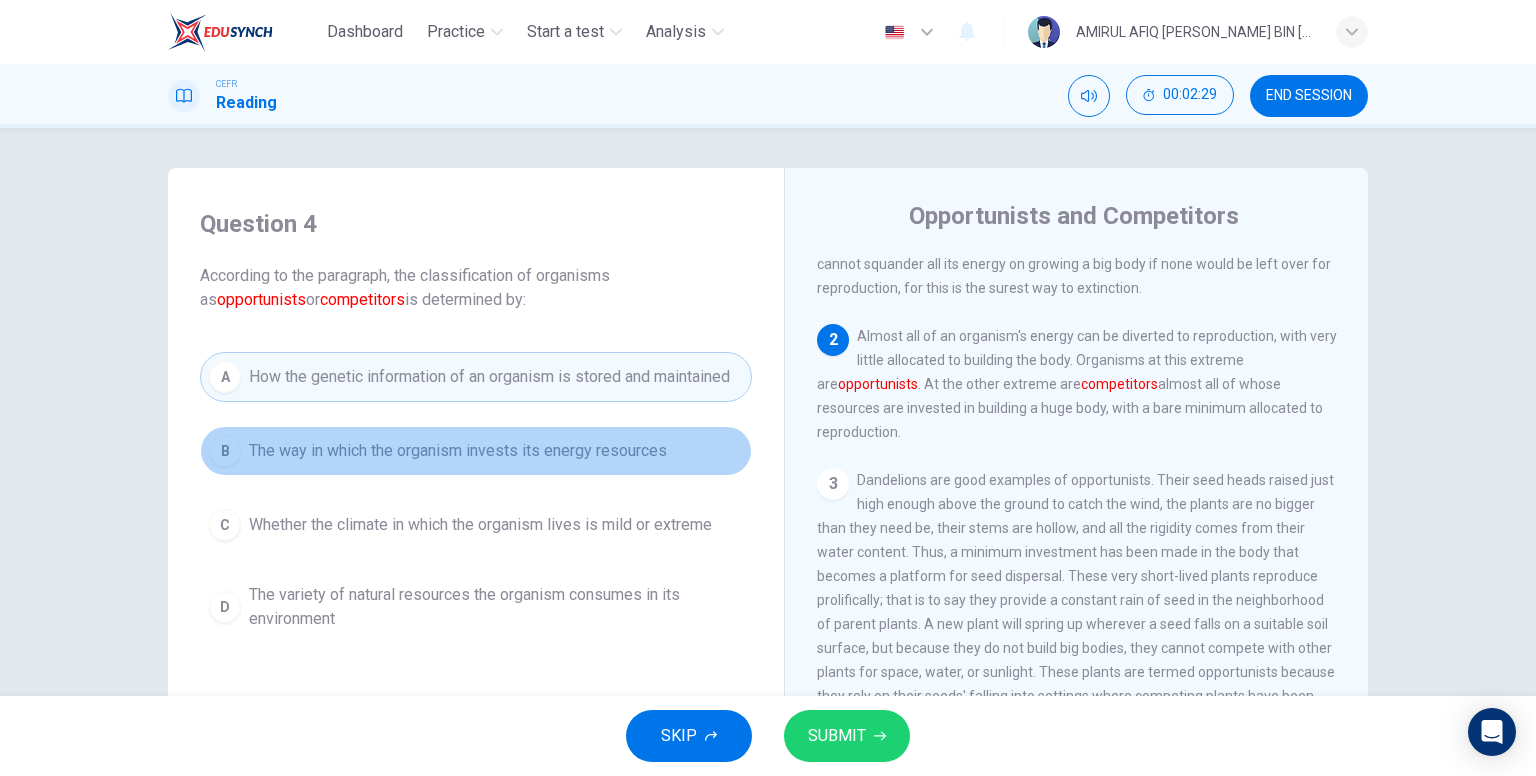 click on "The way in which the organism invests its energy resources" at bounding box center (458, 451) 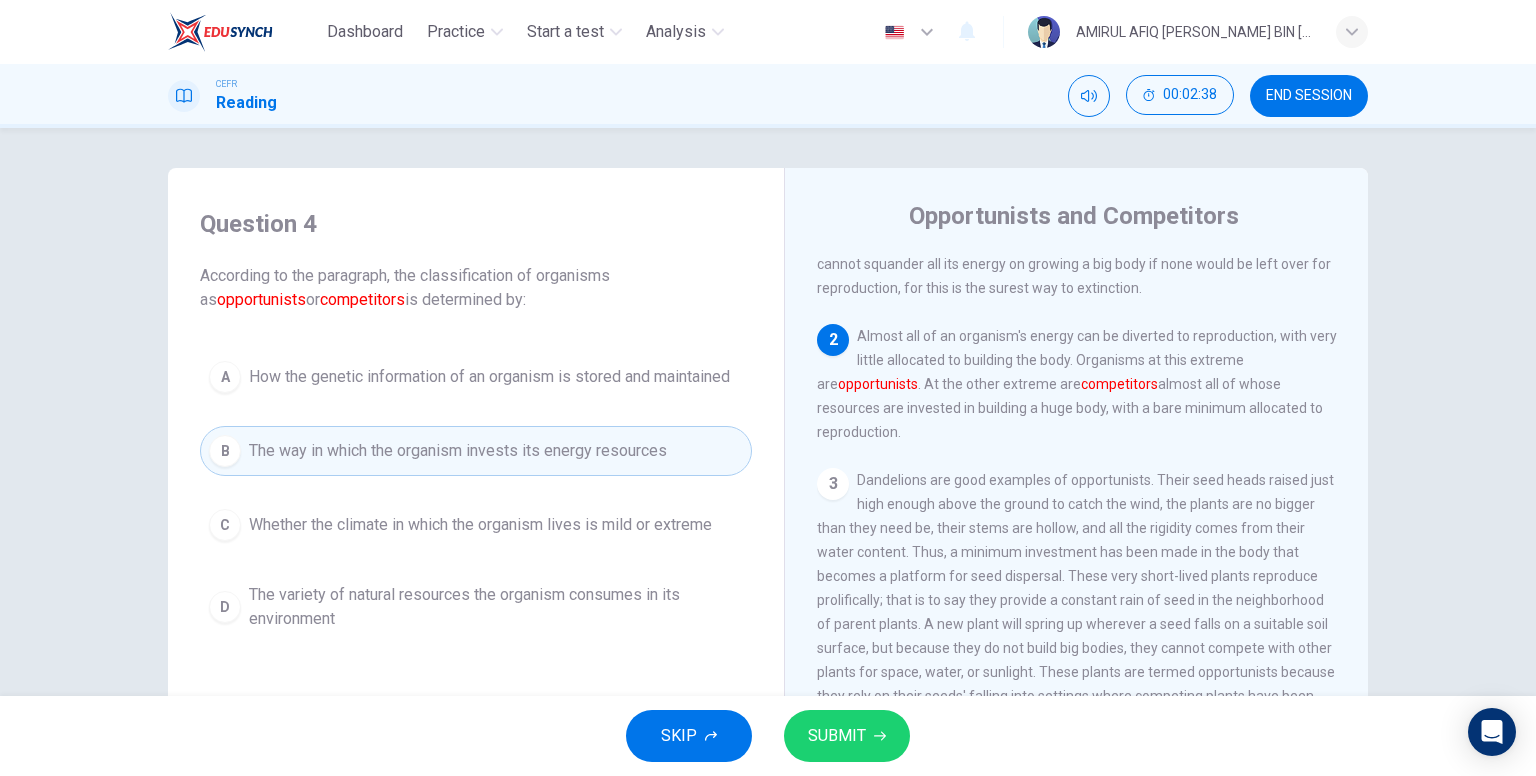 click on "SUBMIT" at bounding box center (837, 736) 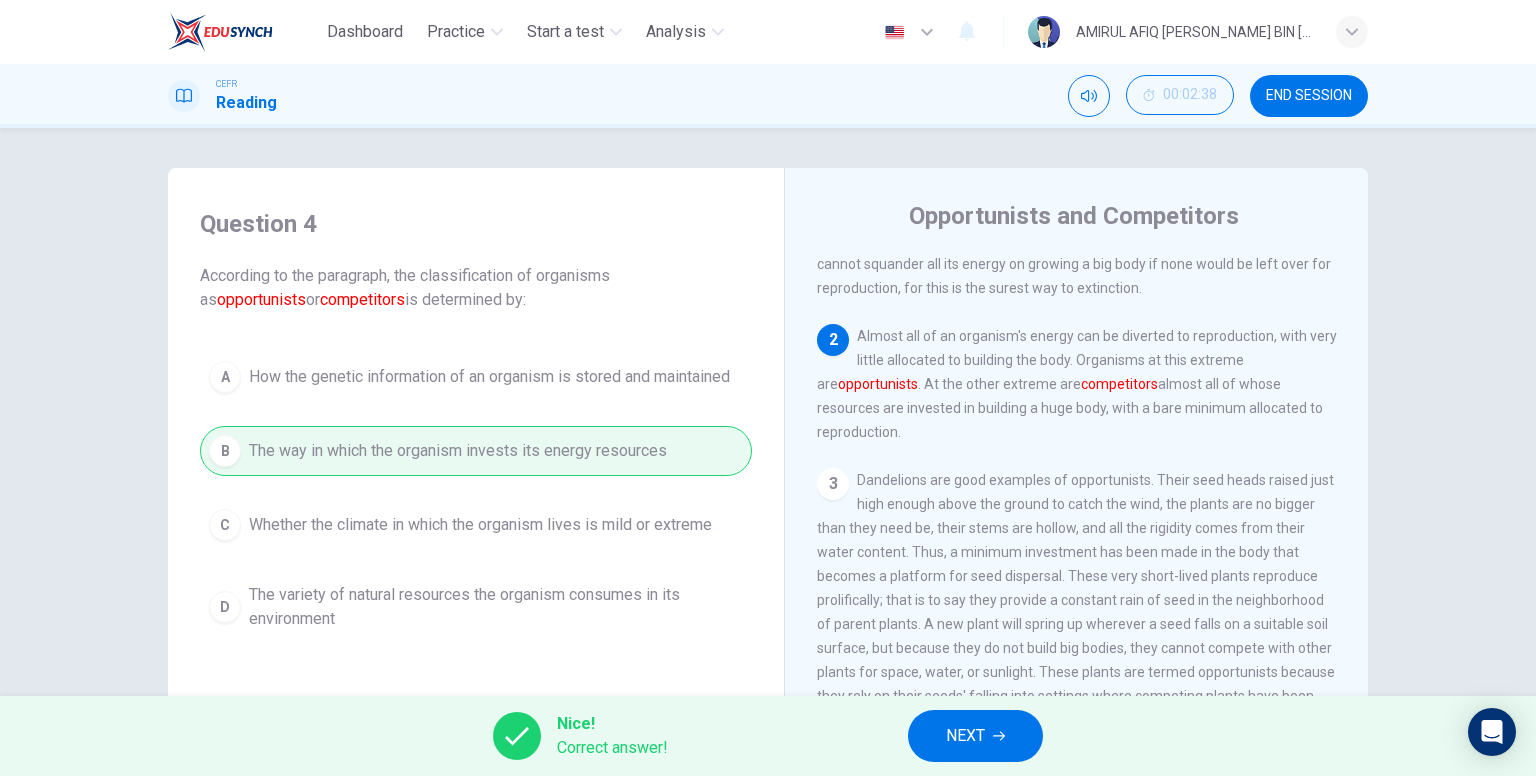 click on "NEXT" at bounding box center [965, 736] 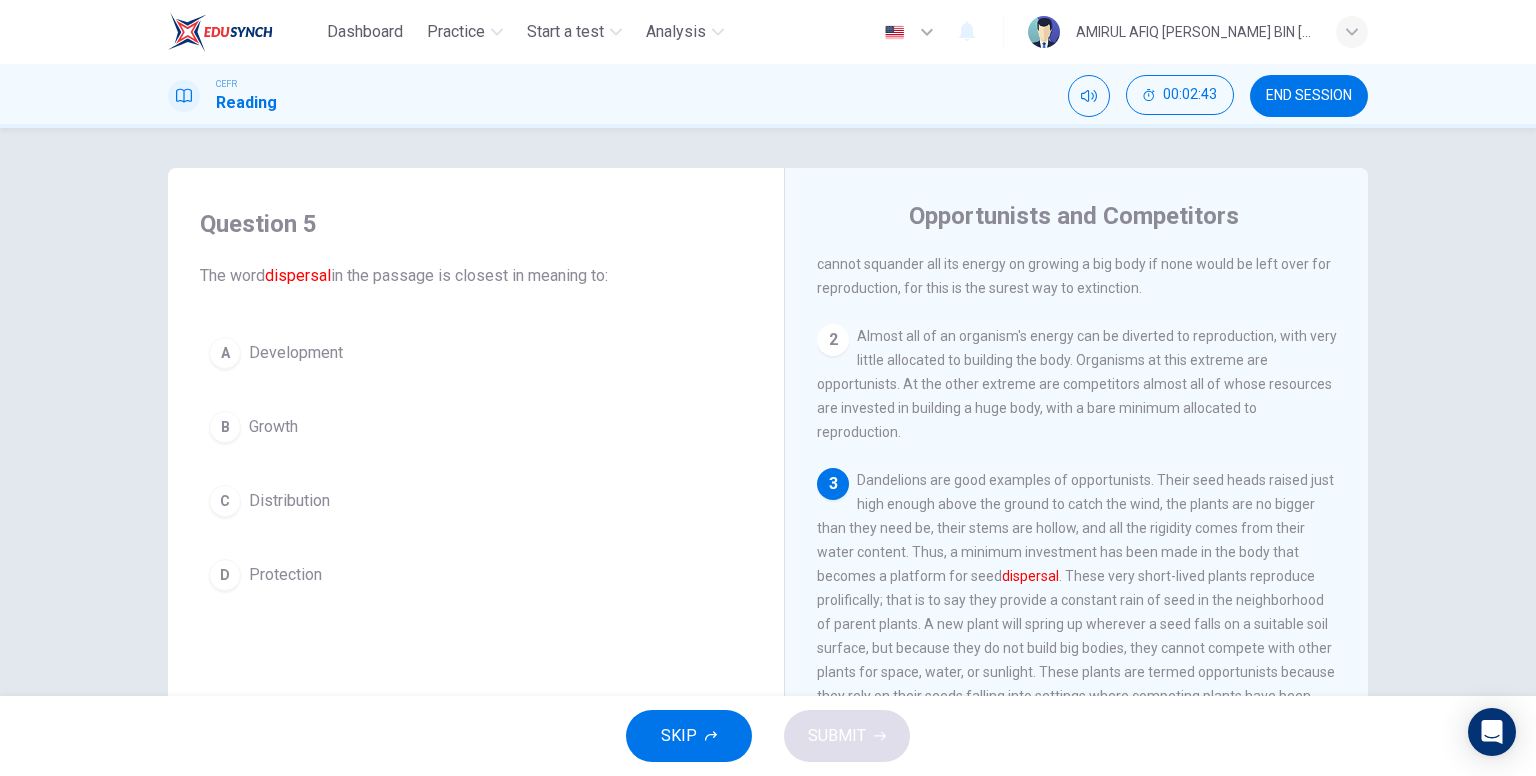 drag, startPoint x: 891, startPoint y: 493, endPoint x: 1003, endPoint y: 493, distance: 112 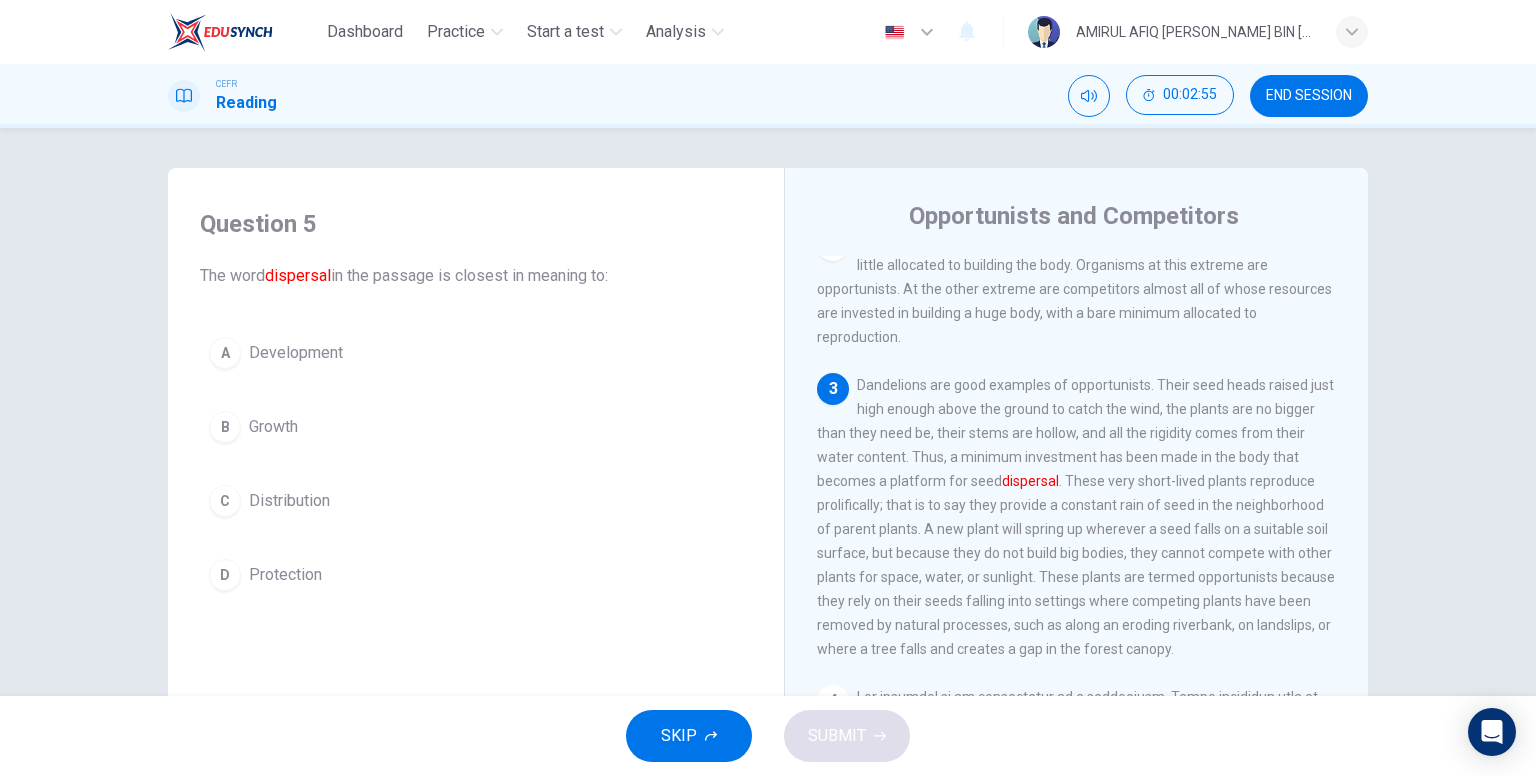 scroll, scrollTop: 200, scrollLeft: 0, axis: vertical 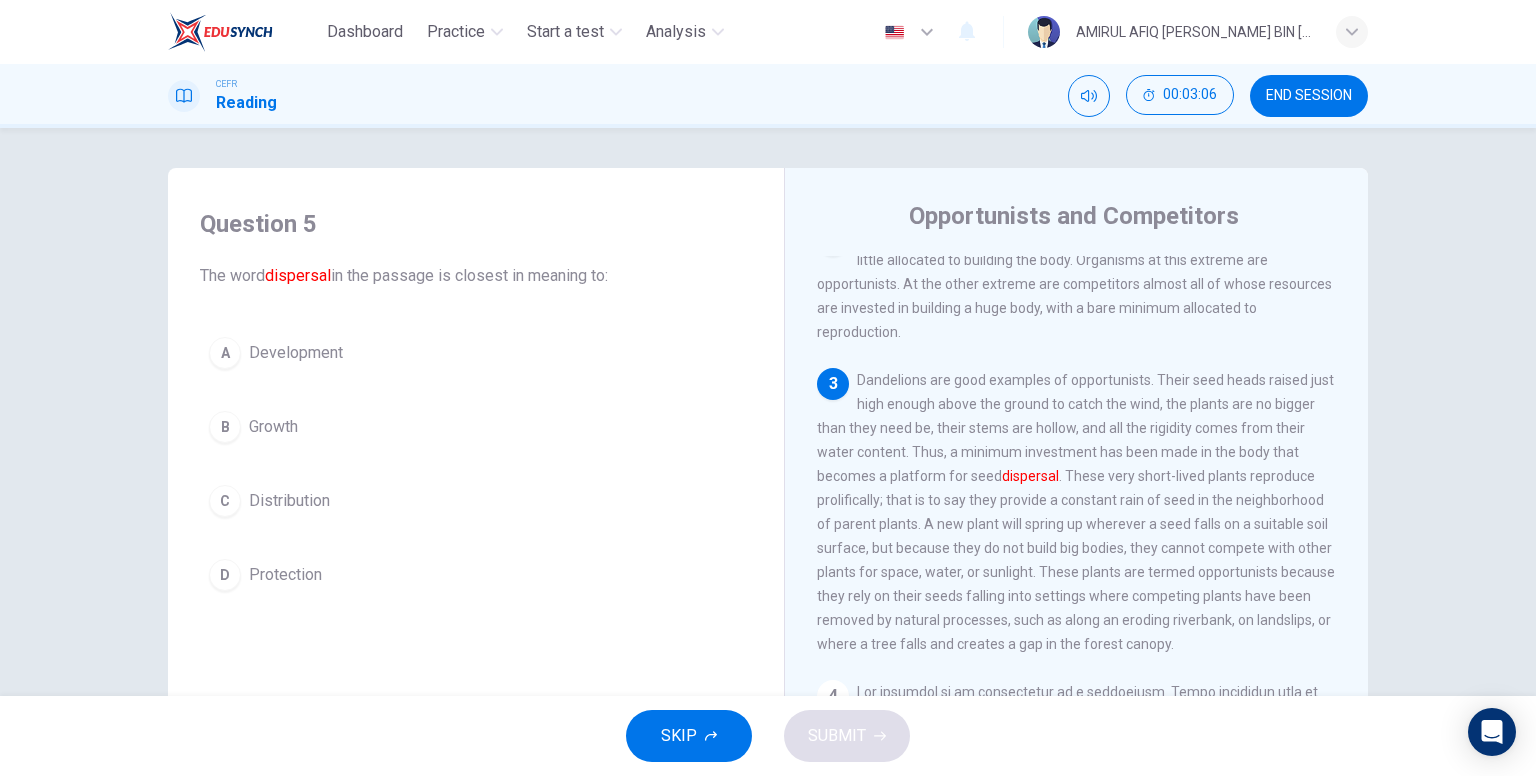 click on "Distribution" at bounding box center (289, 501) 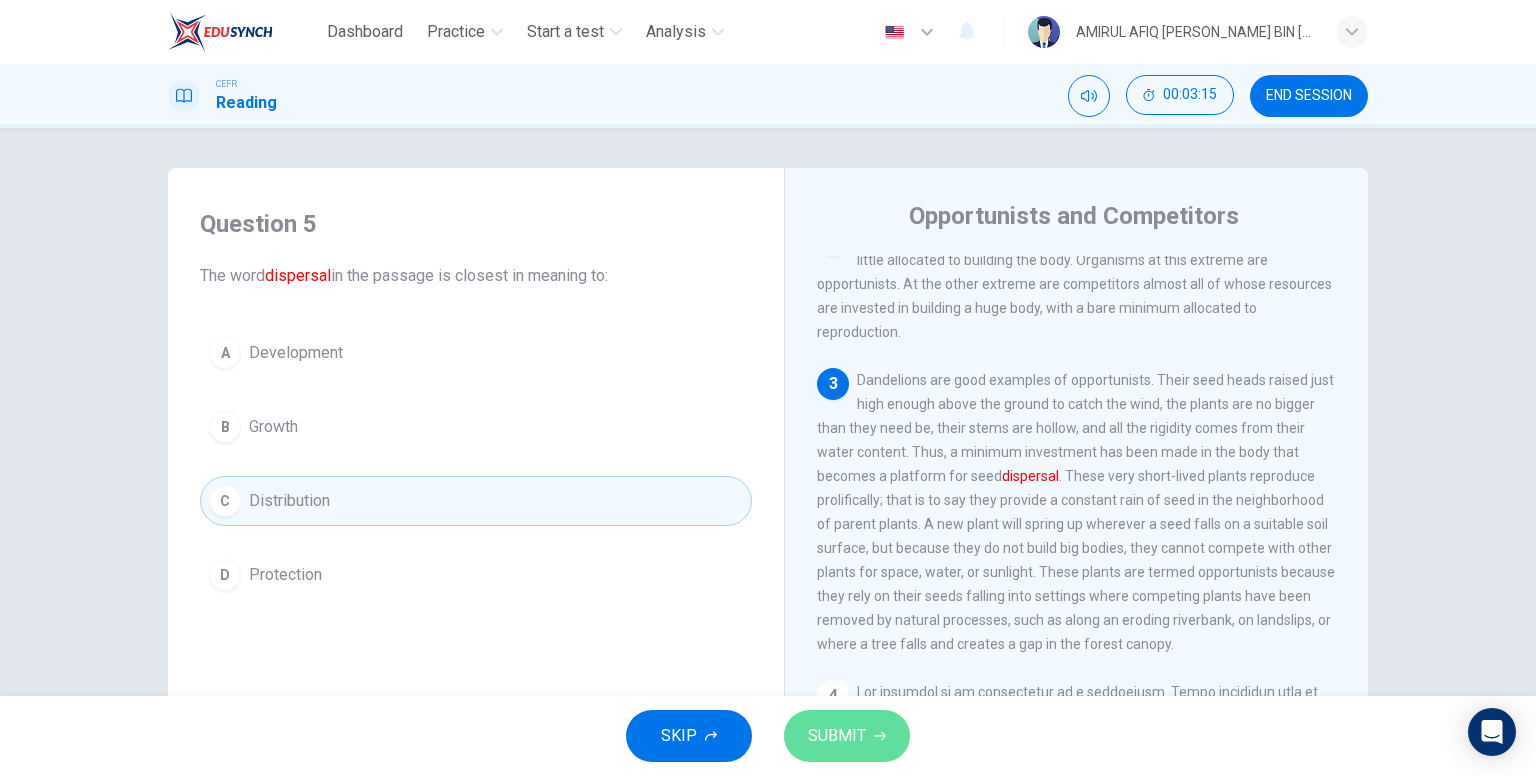 click on "SUBMIT" at bounding box center (847, 736) 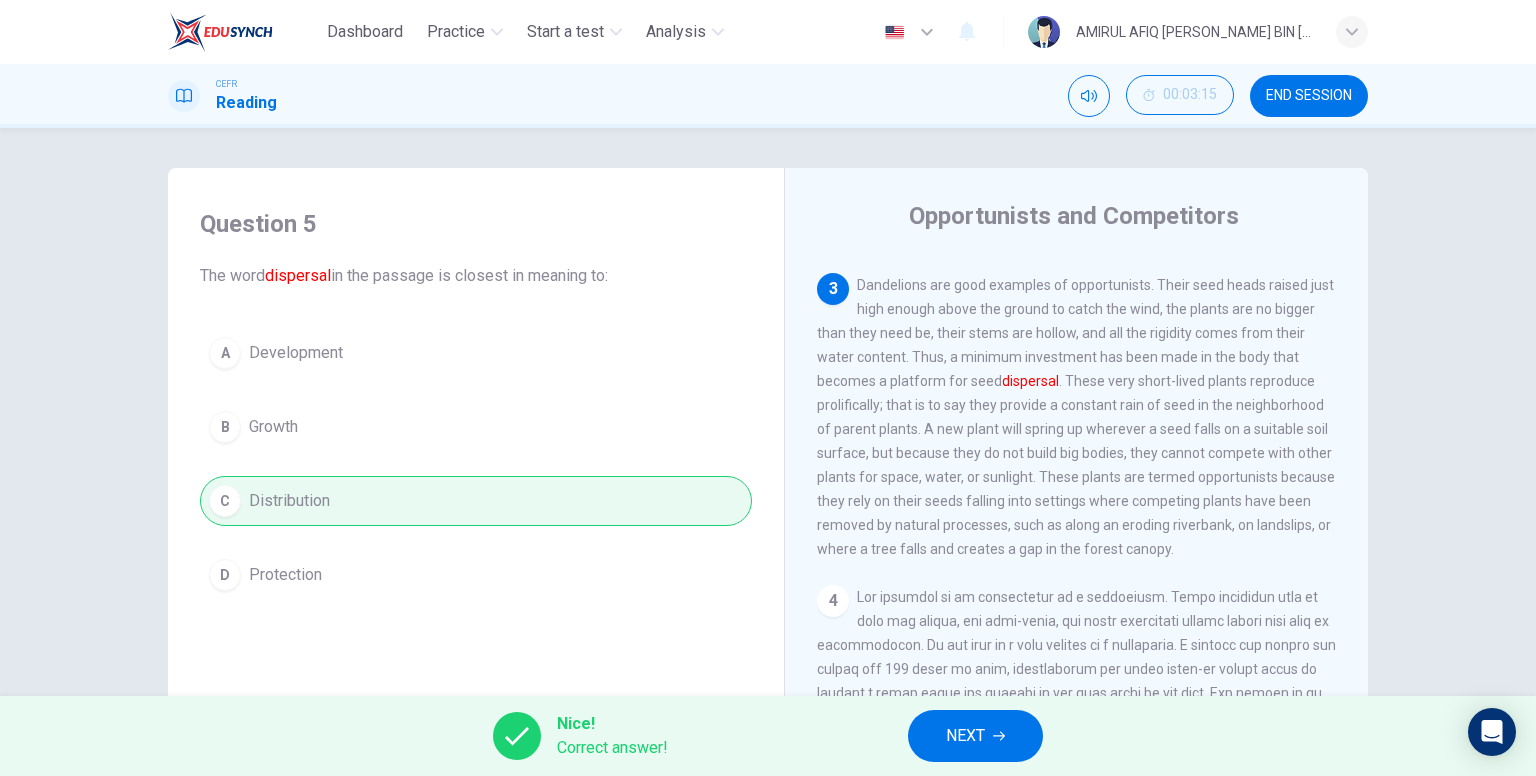 scroll, scrollTop: 300, scrollLeft: 0, axis: vertical 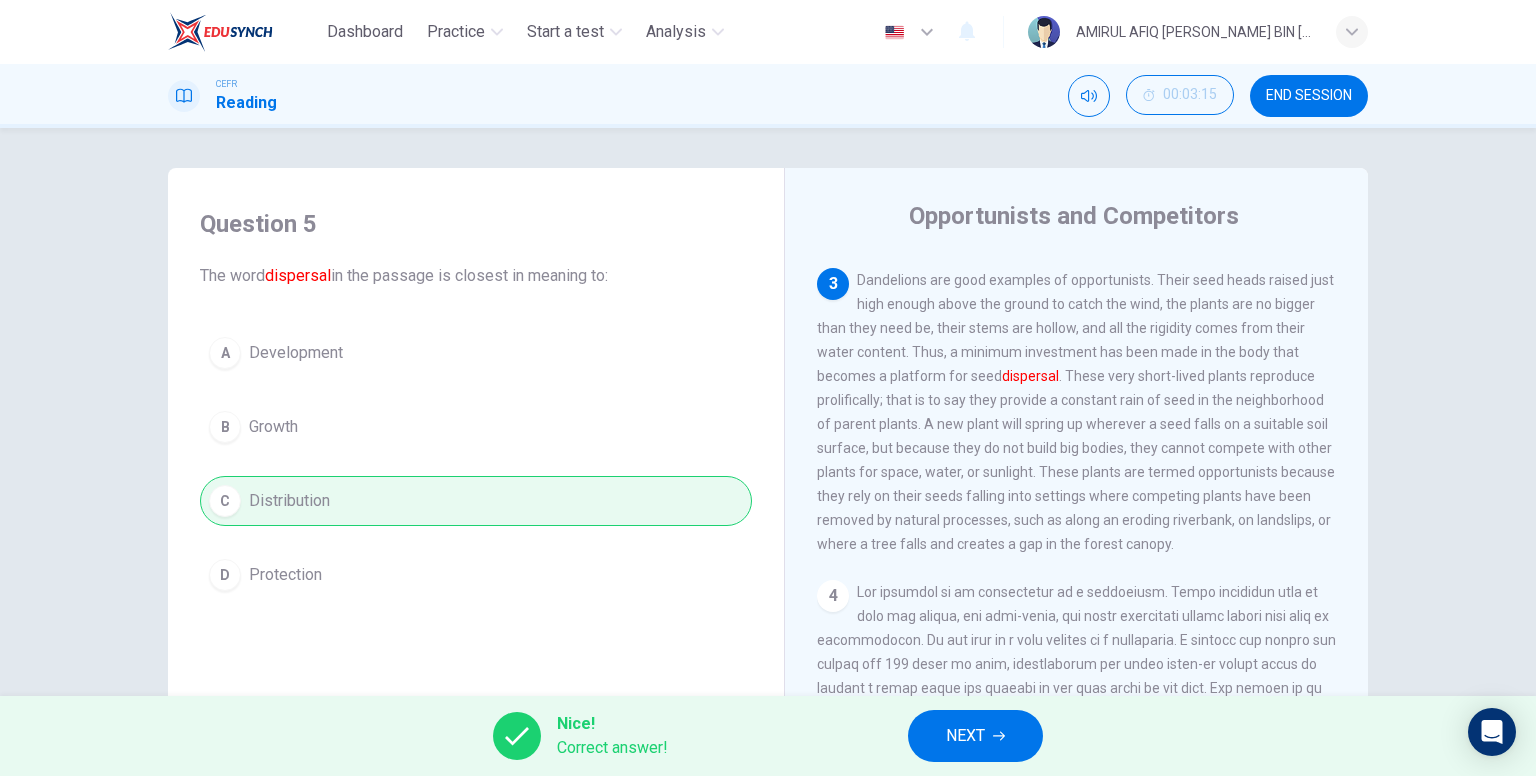 click on "NEXT" at bounding box center [975, 736] 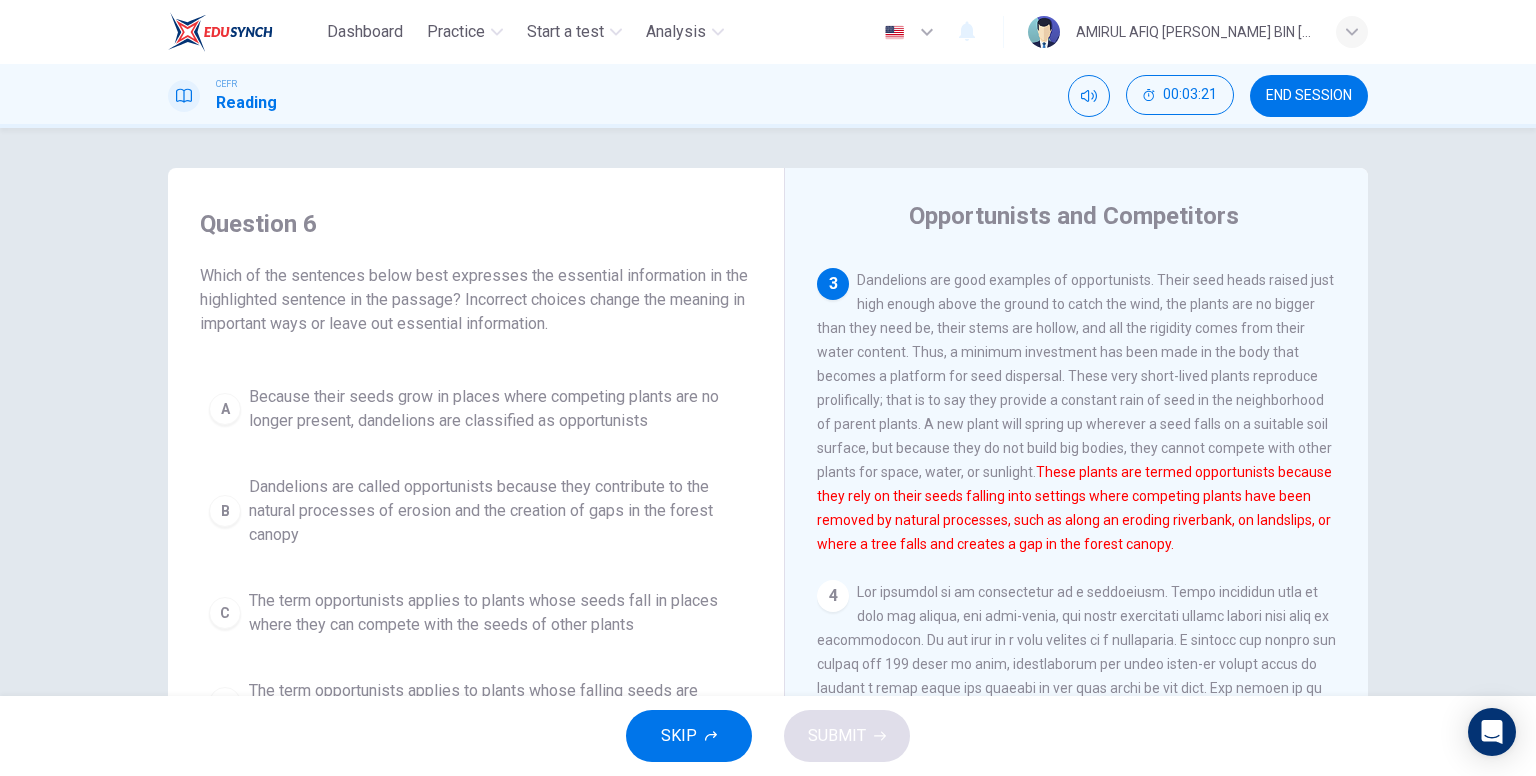 drag, startPoint x: 308, startPoint y: 325, endPoint x: 442, endPoint y: 328, distance: 134.03358 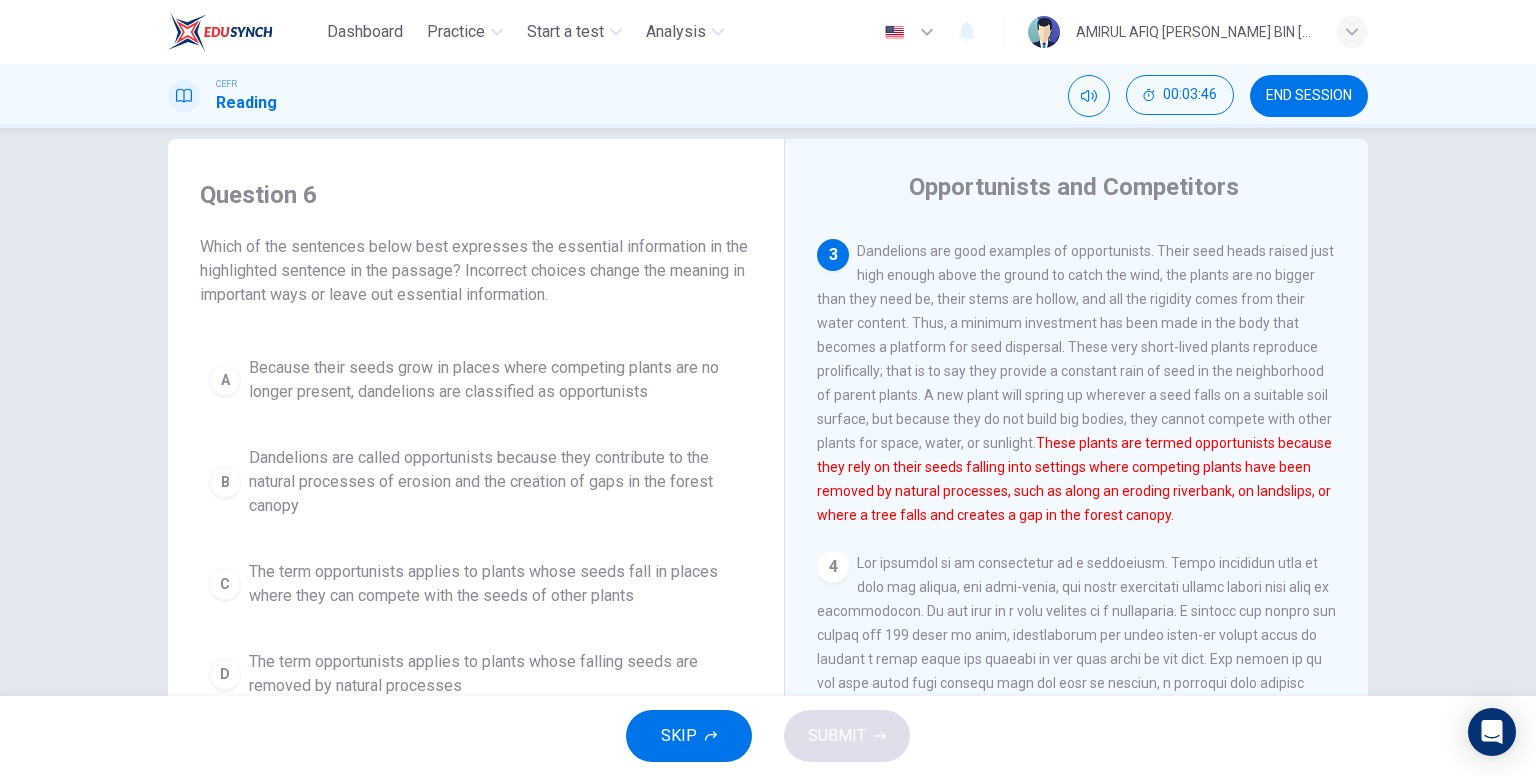 scroll, scrollTop: 100, scrollLeft: 0, axis: vertical 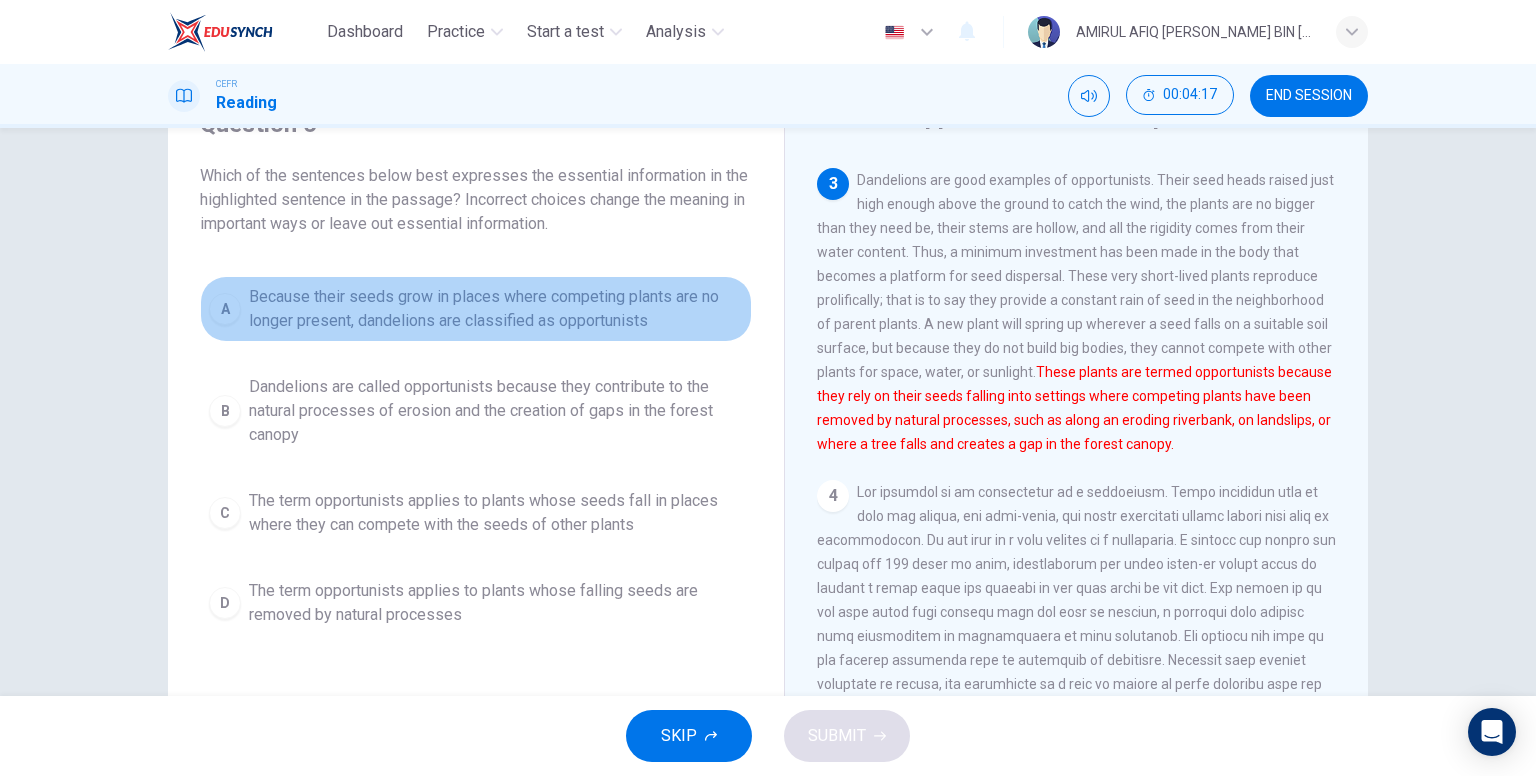 click on "A Because their seeds grow in places where competing plants are no longer present, dandelions are classified as opportunists" at bounding box center (476, 309) 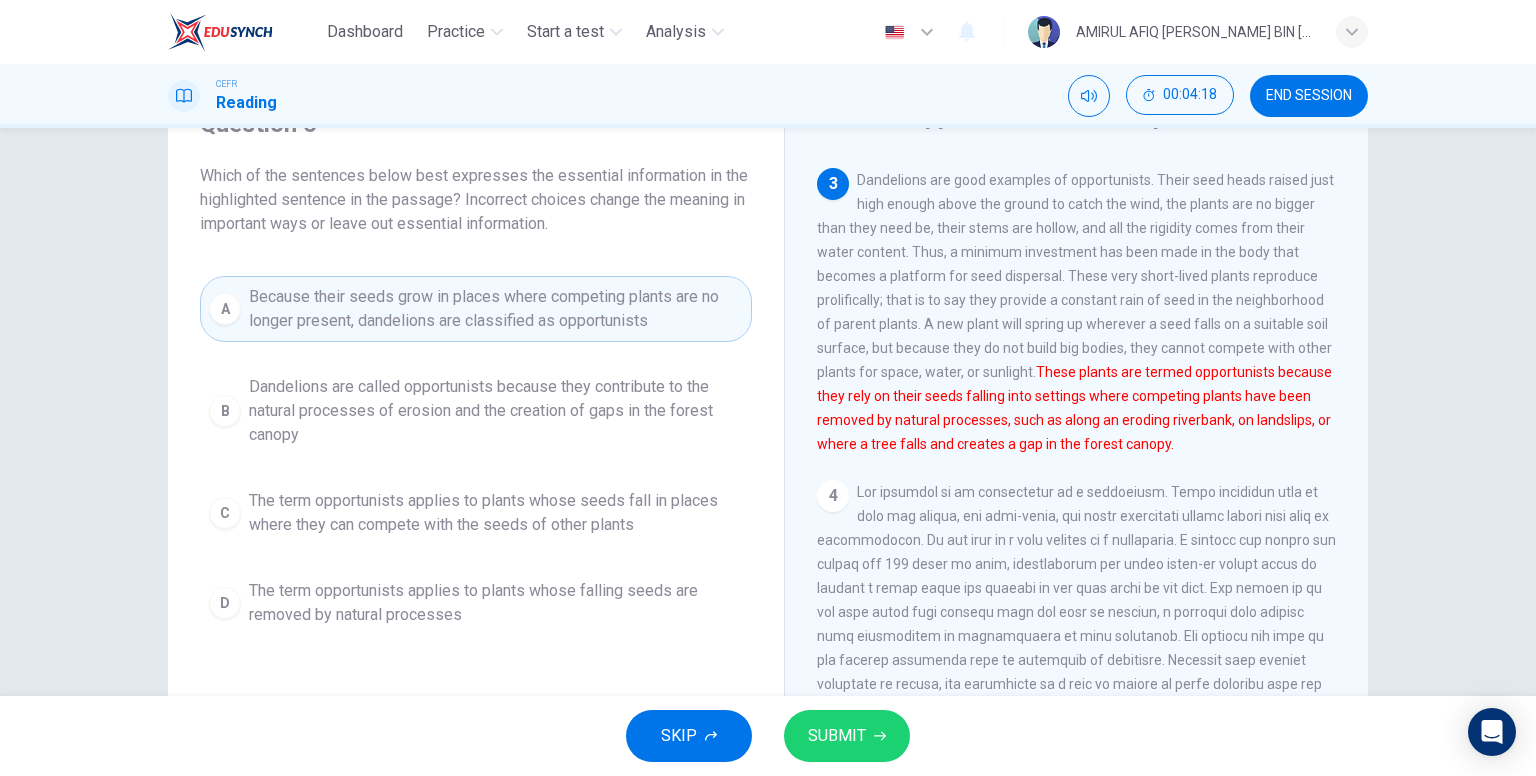 click on "SUBMIT" at bounding box center [837, 736] 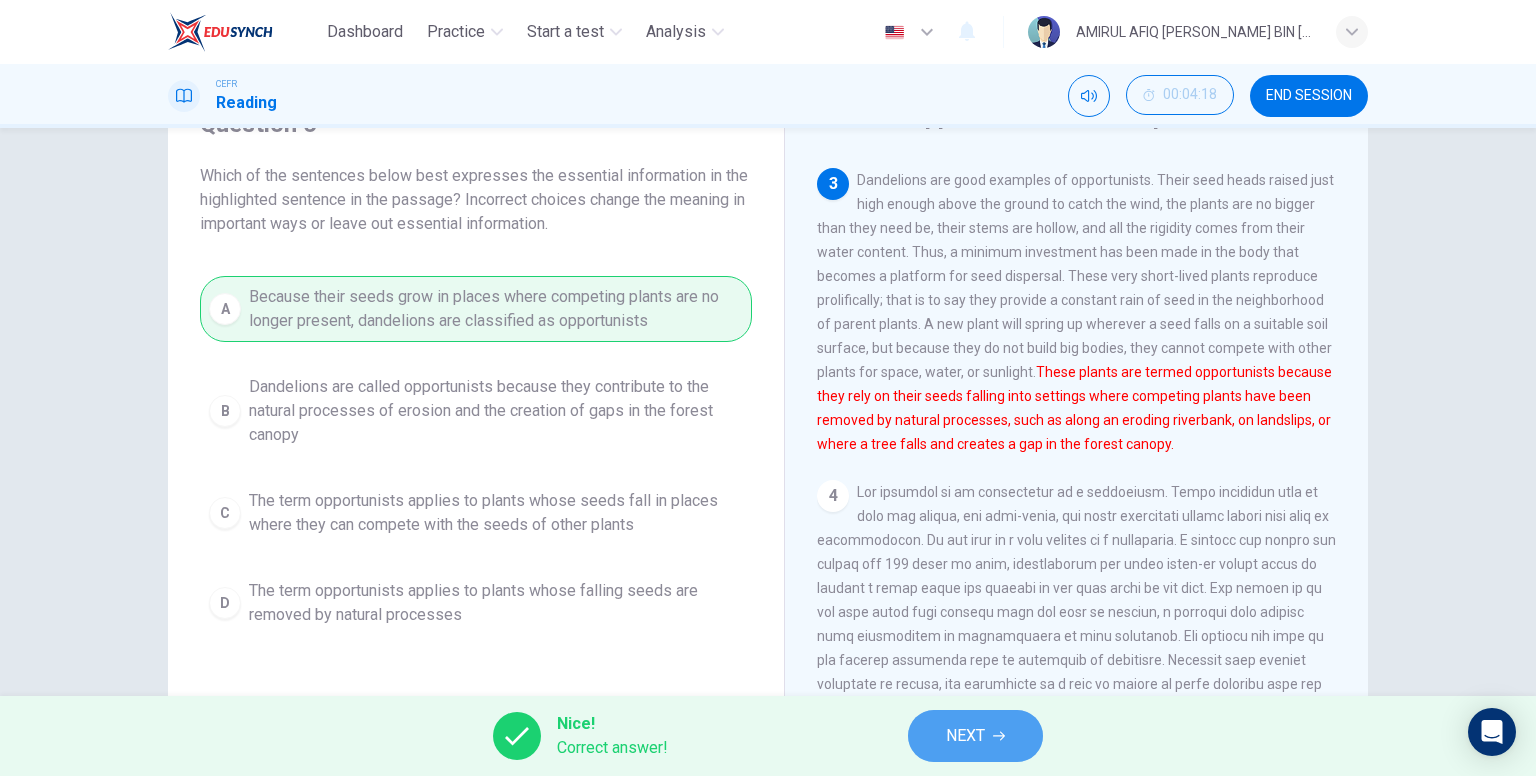 click on "NEXT" at bounding box center [975, 736] 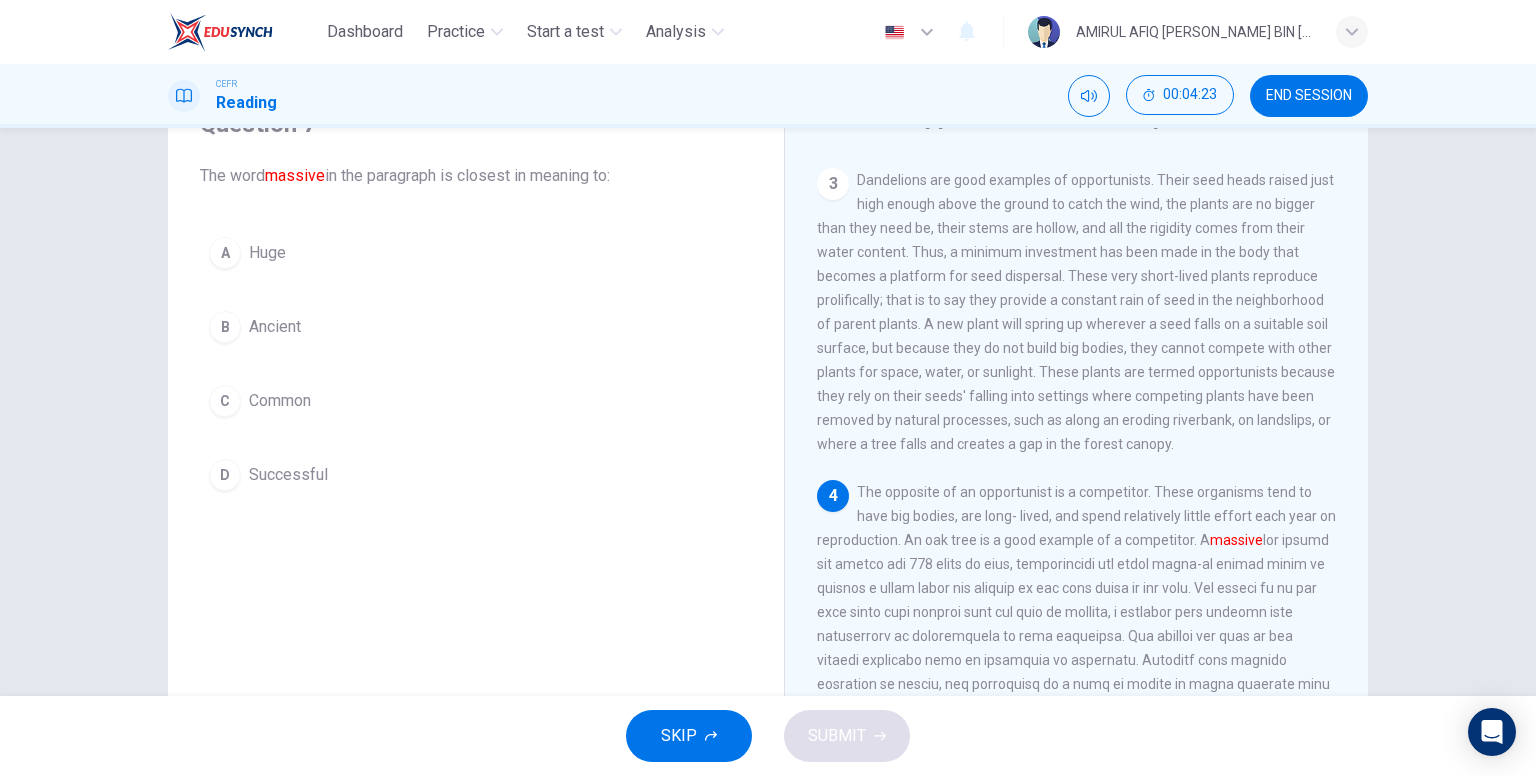 click on "A Huge" at bounding box center [476, 253] 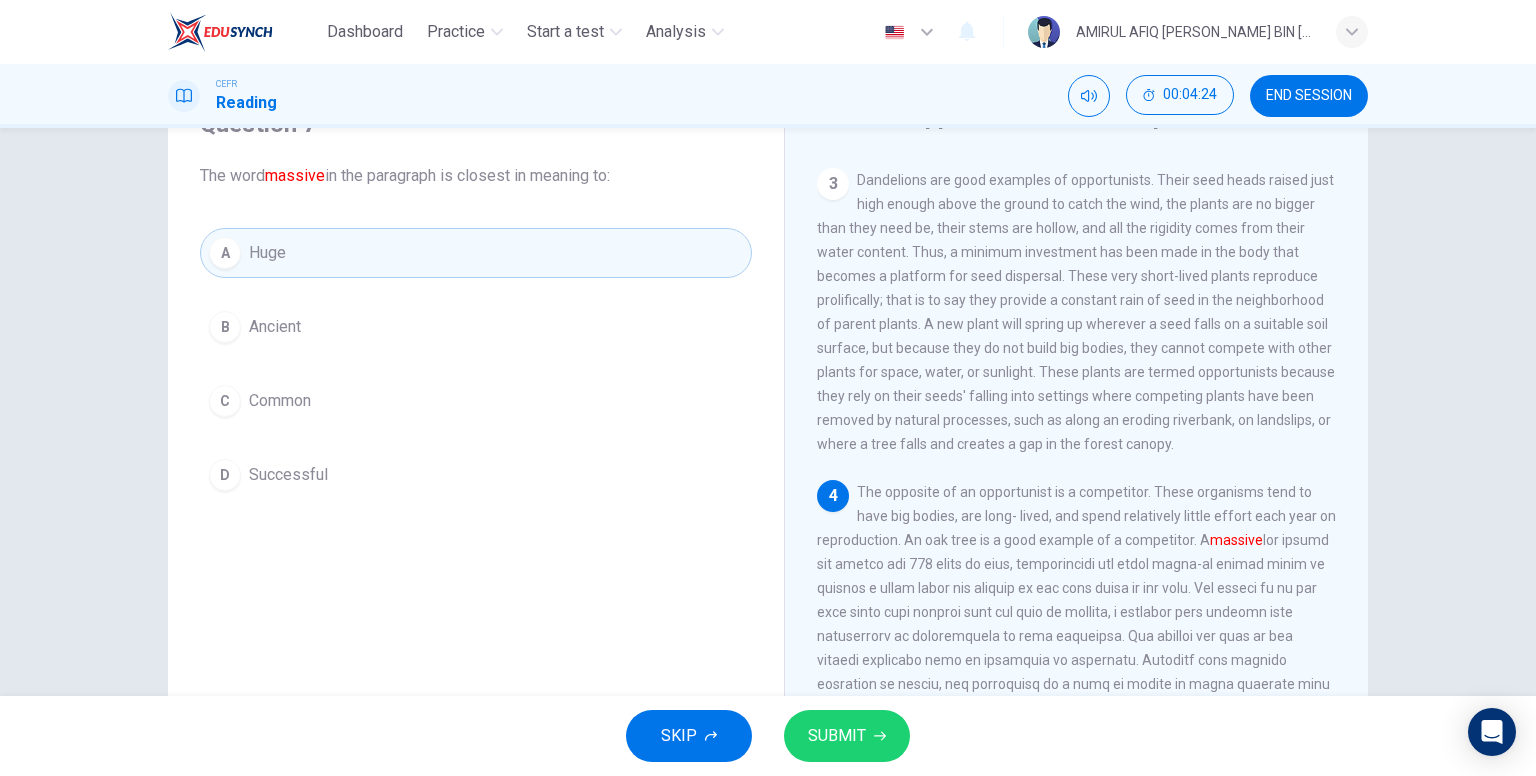 click on "SUBMIT" at bounding box center (837, 736) 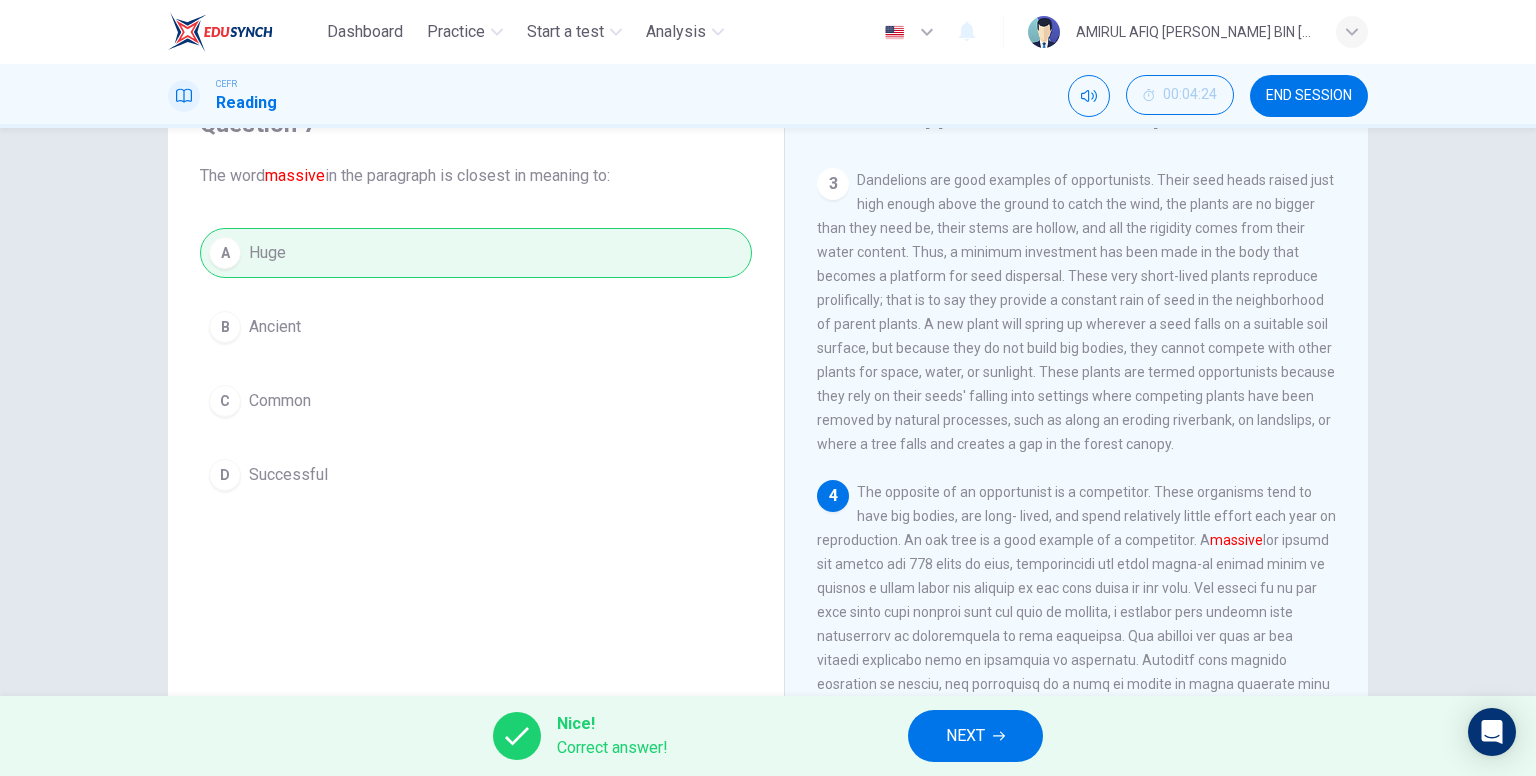 click on "NEXT" at bounding box center [975, 736] 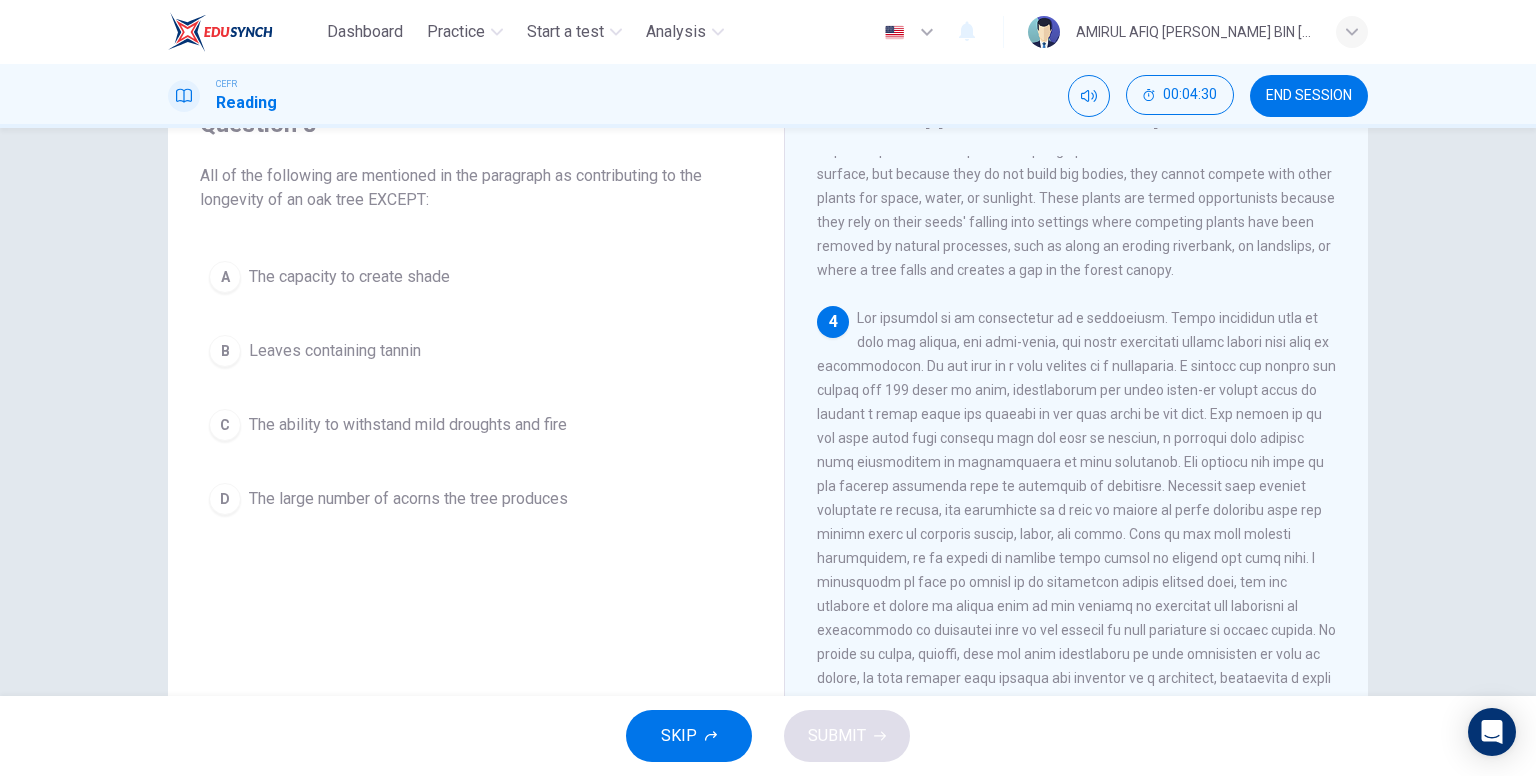 scroll, scrollTop: 500, scrollLeft: 0, axis: vertical 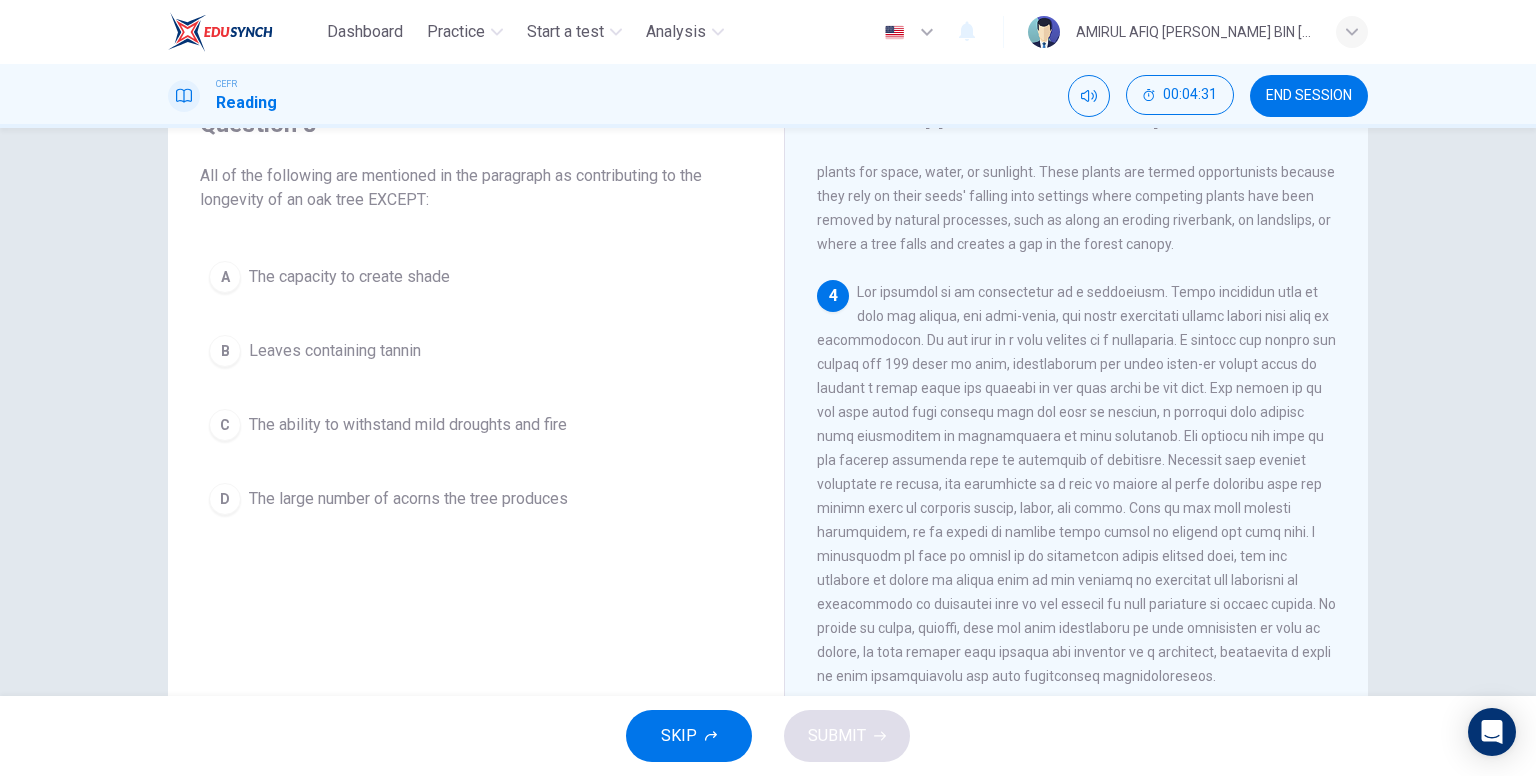 drag, startPoint x: 941, startPoint y: 308, endPoint x: 1100, endPoint y: 305, distance: 159.0283 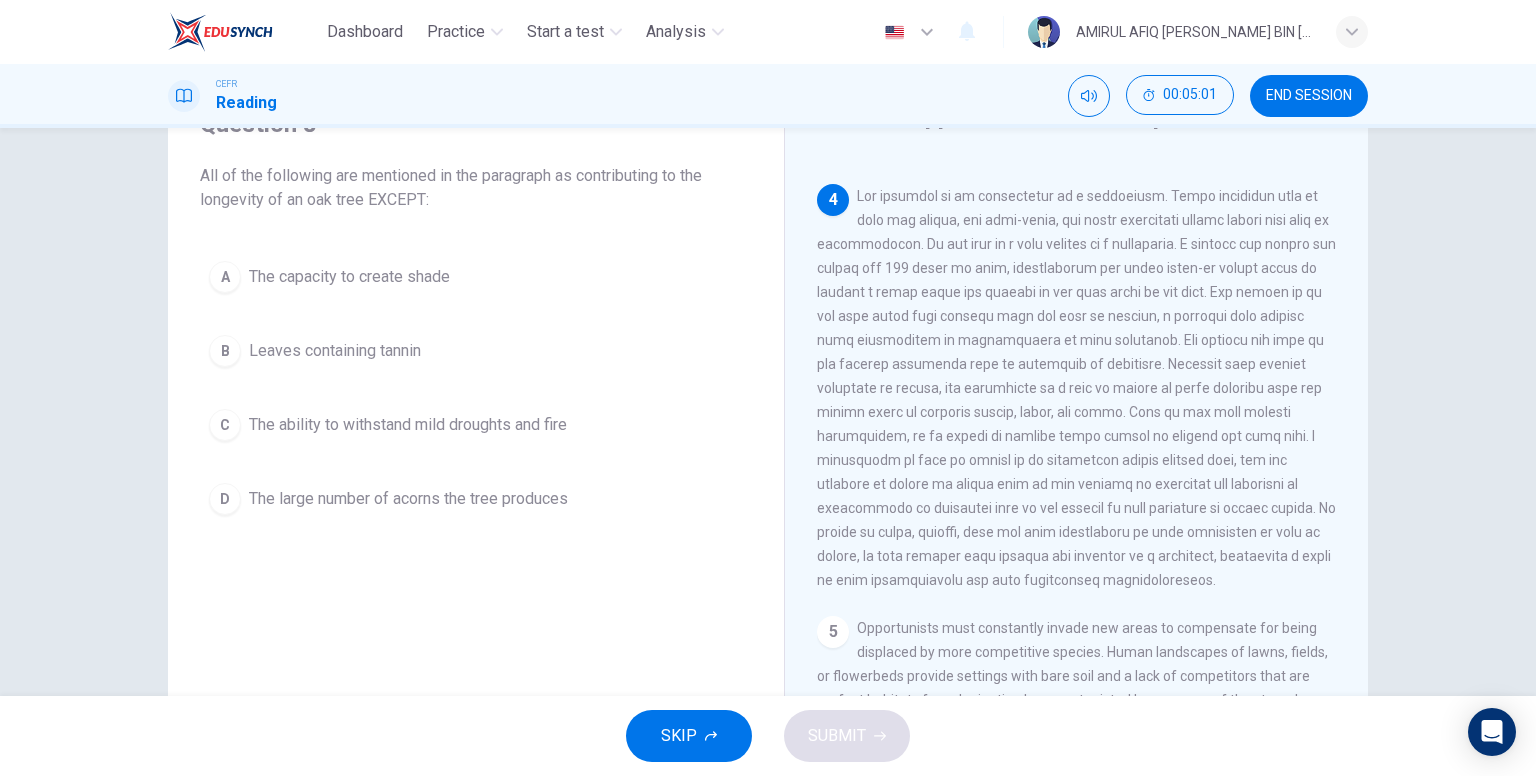 scroll, scrollTop: 600, scrollLeft: 0, axis: vertical 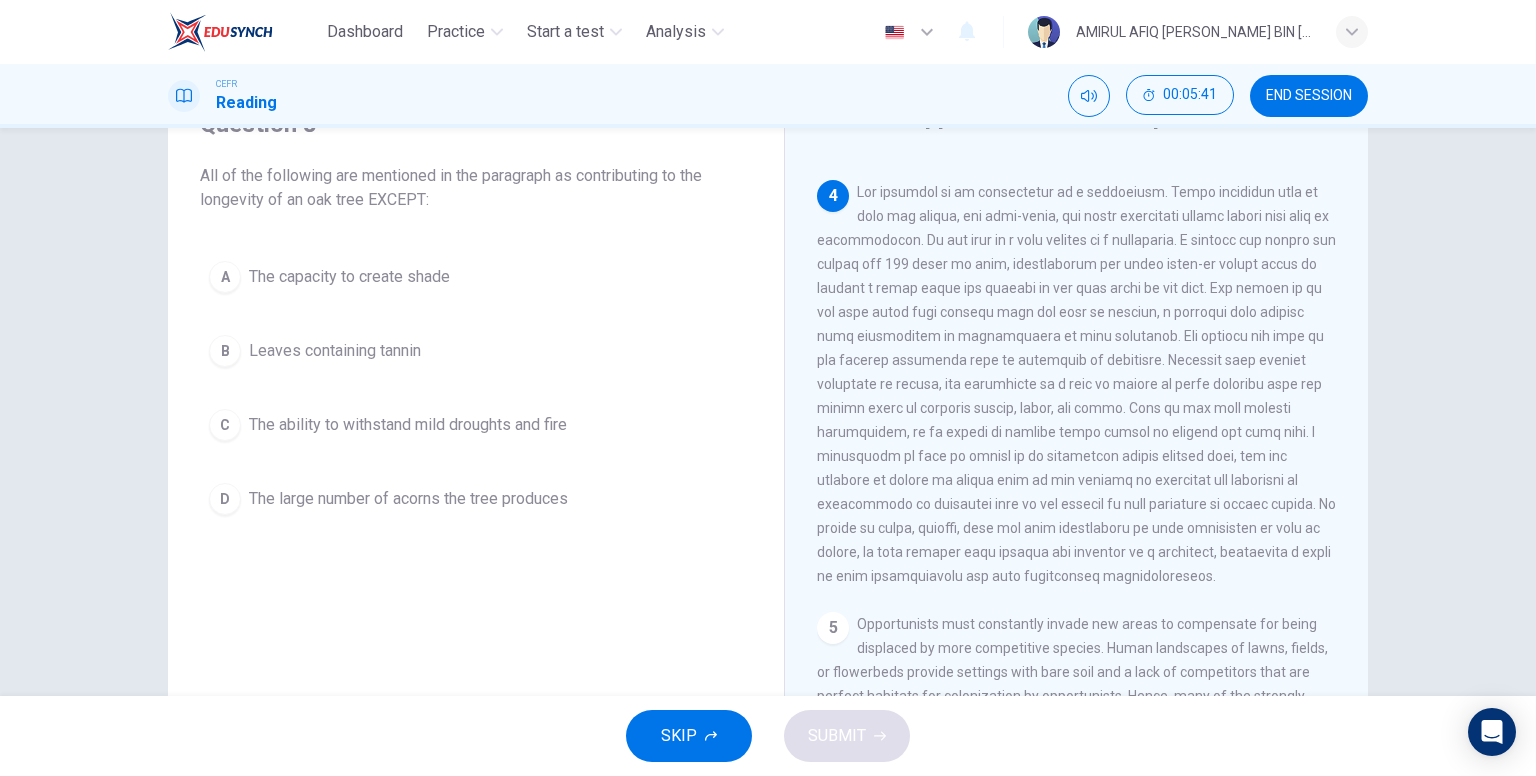 click on "The large number of acorns the tree produces" at bounding box center (408, 499) 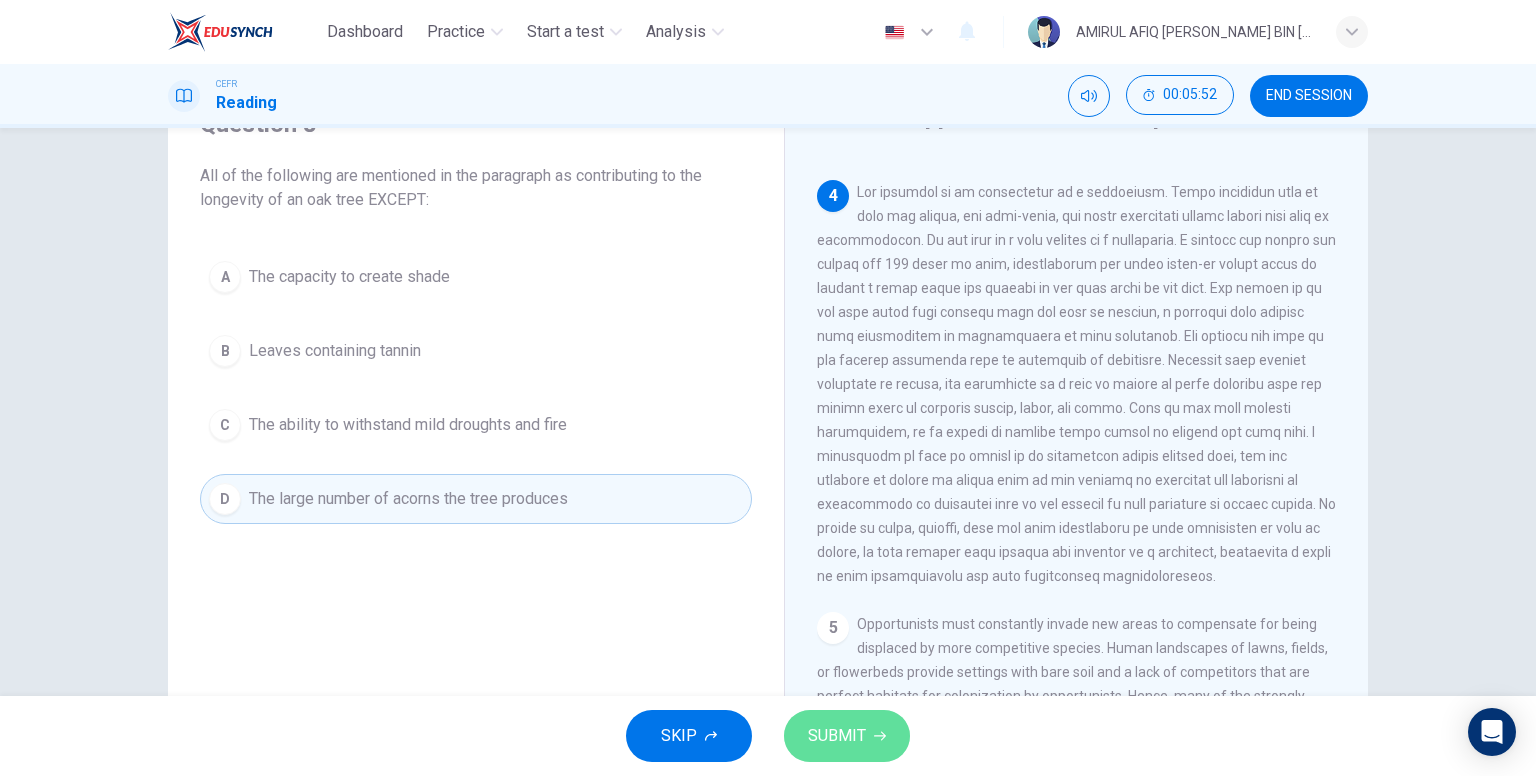 click on "SUBMIT" at bounding box center (847, 736) 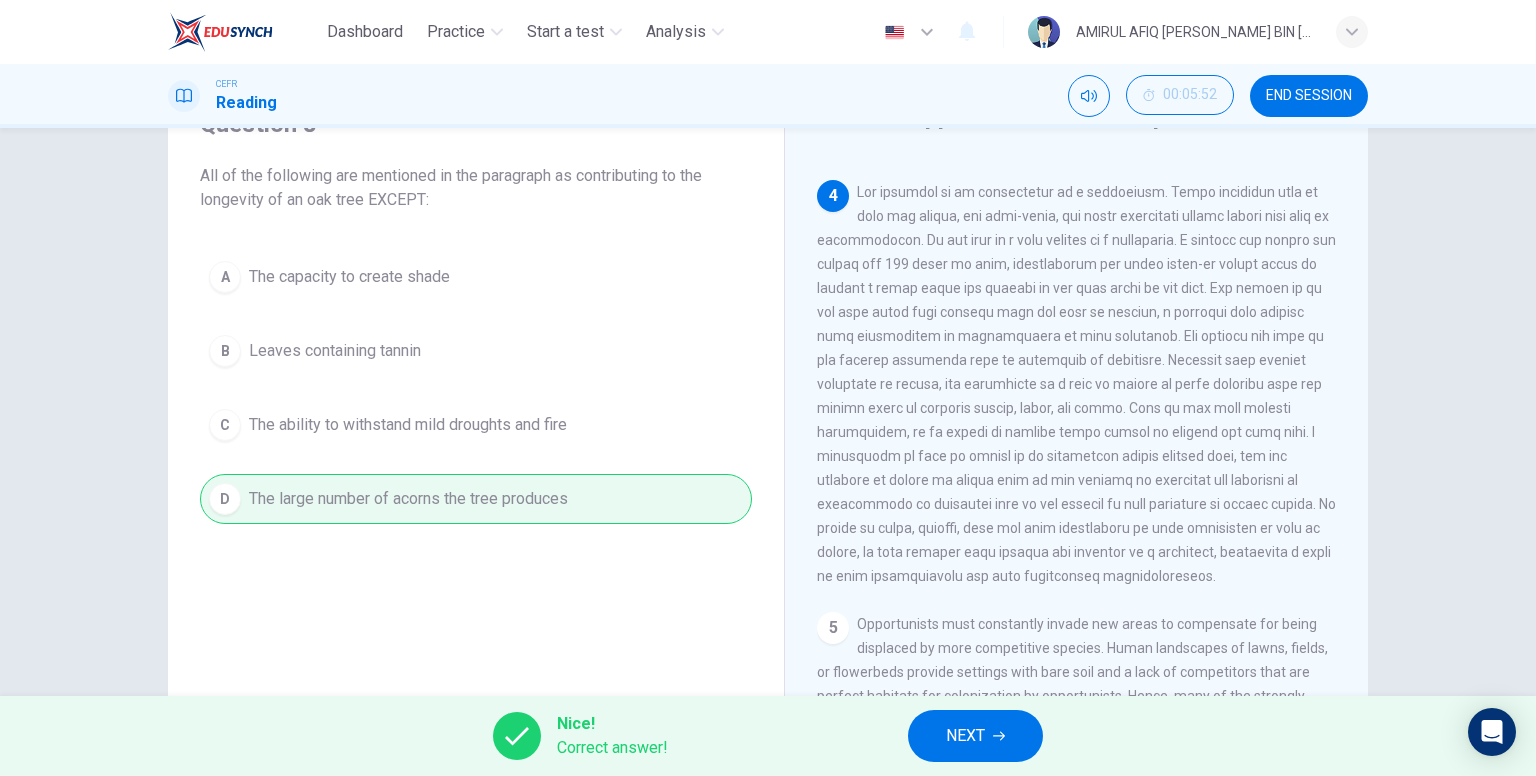 click on "NEXT" at bounding box center (975, 736) 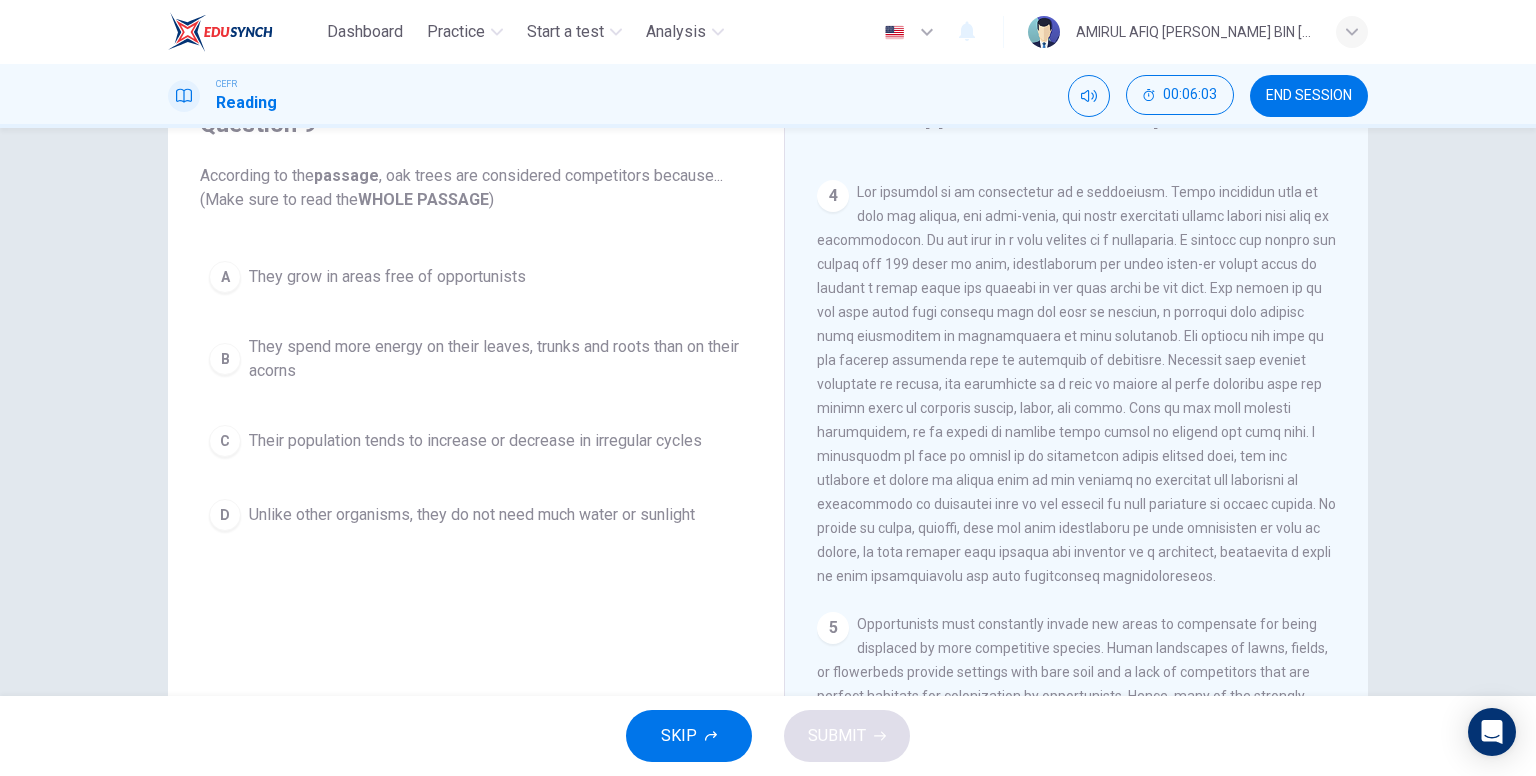 click on "B They spend more energy on their leaves, trunks and roots than on their acorns" at bounding box center [476, 359] 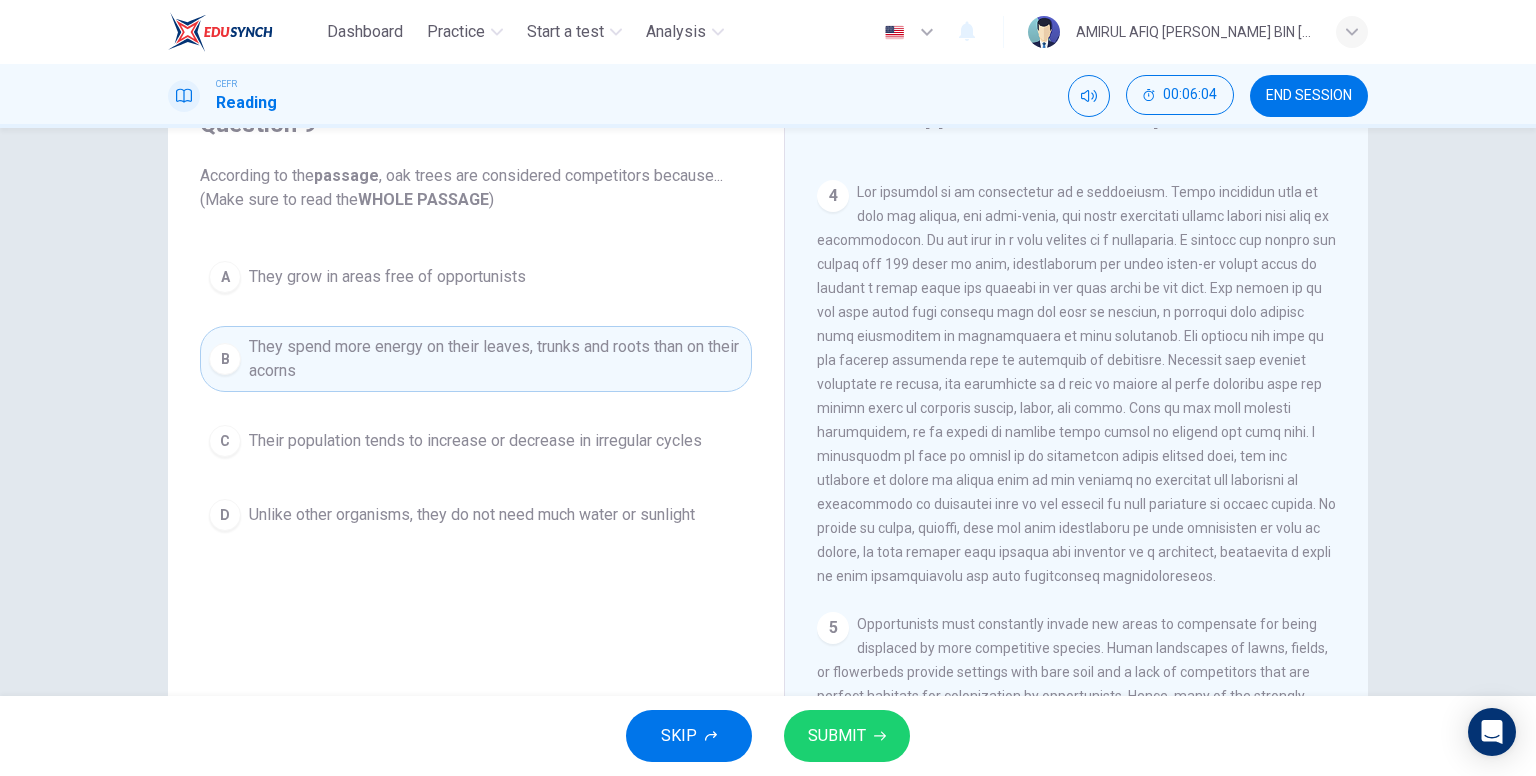 click on "SUBMIT" at bounding box center [847, 736] 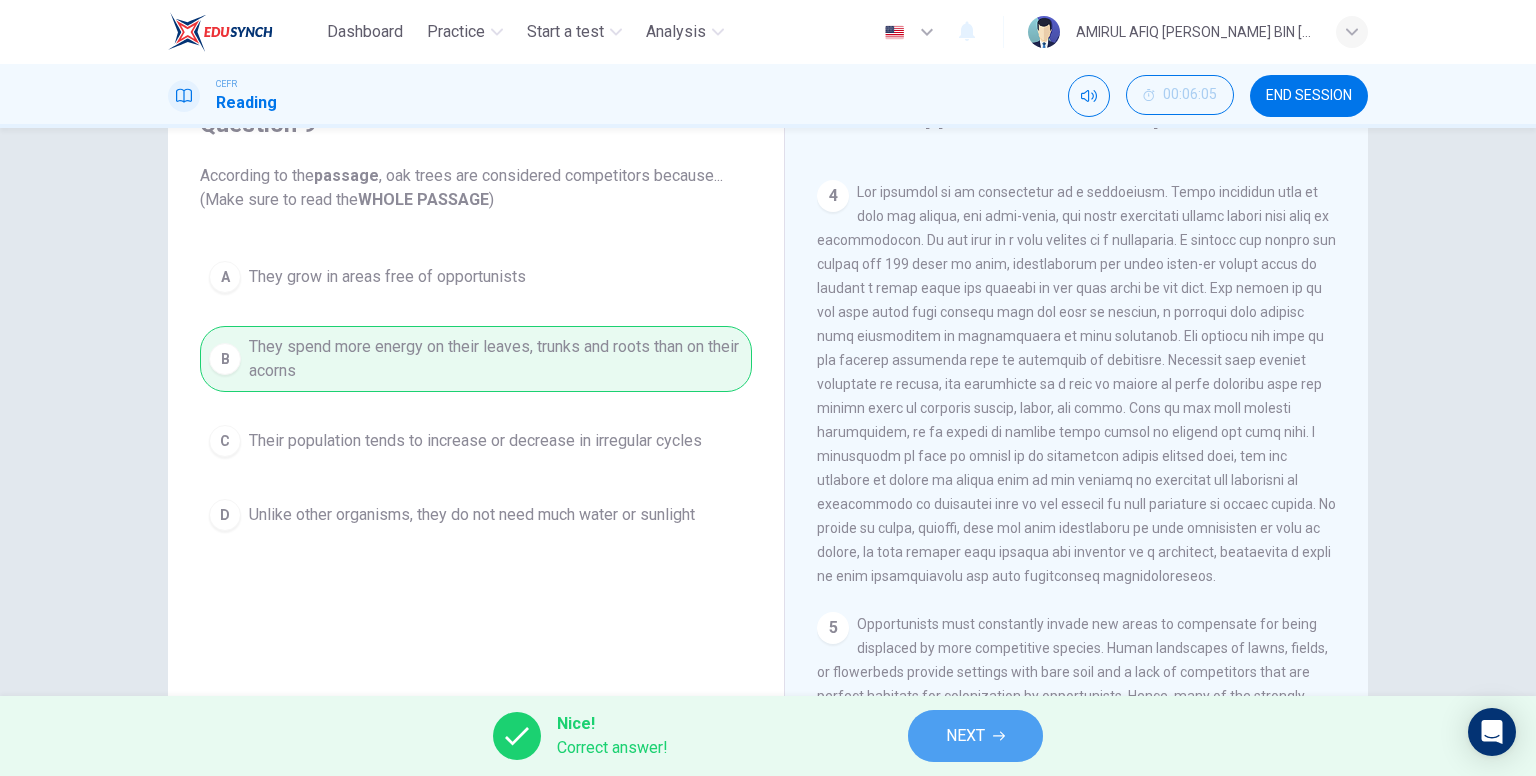 click on "NEXT" at bounding box center [975, 736] 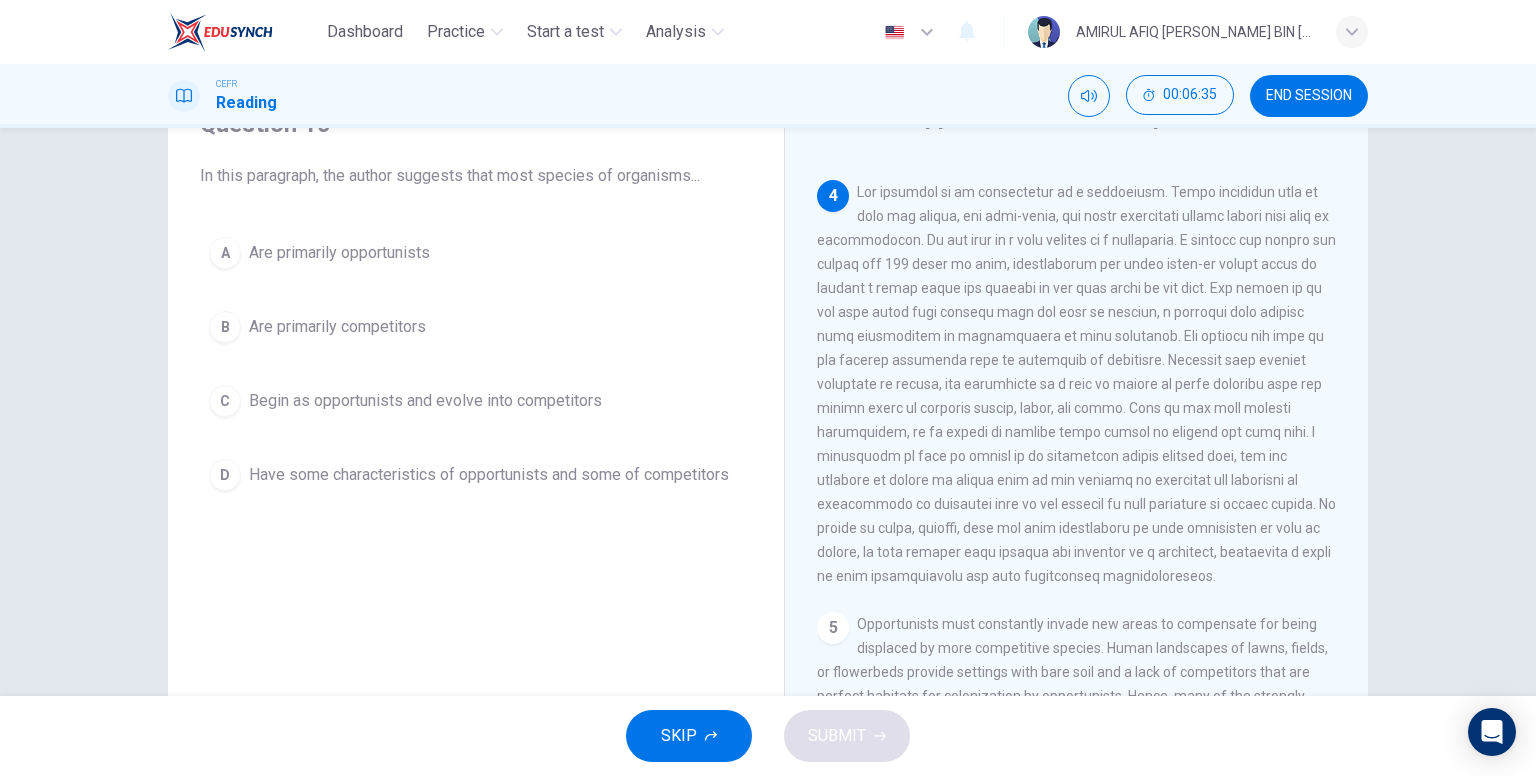 drag, startPoint x: 1180, startPoint y: 589, endPoint x: 1189, endPoint y: 603, distance: 16.643316 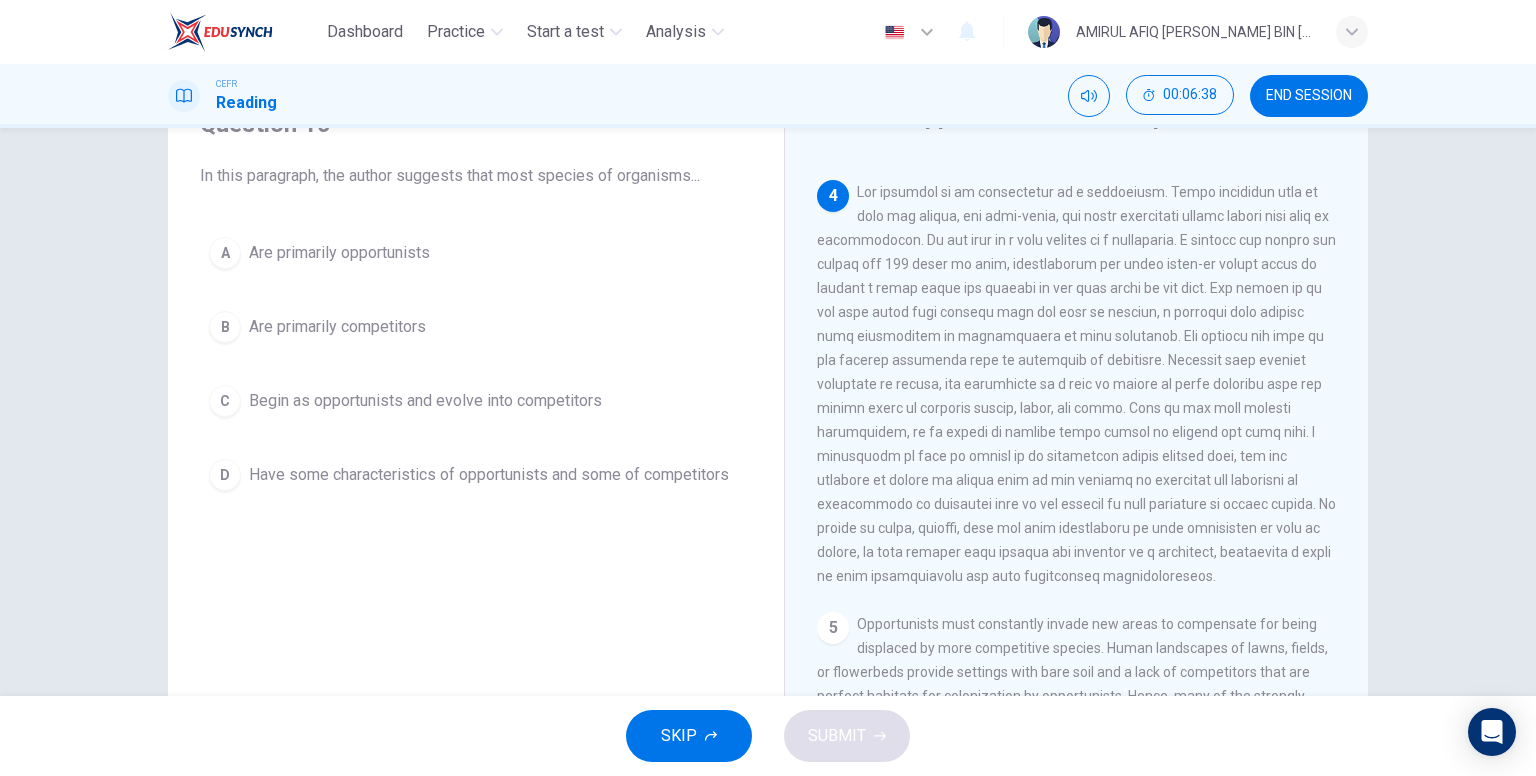click on "Have some characteristics of opportunists and some of competitors" at bounding box center (489, 475) 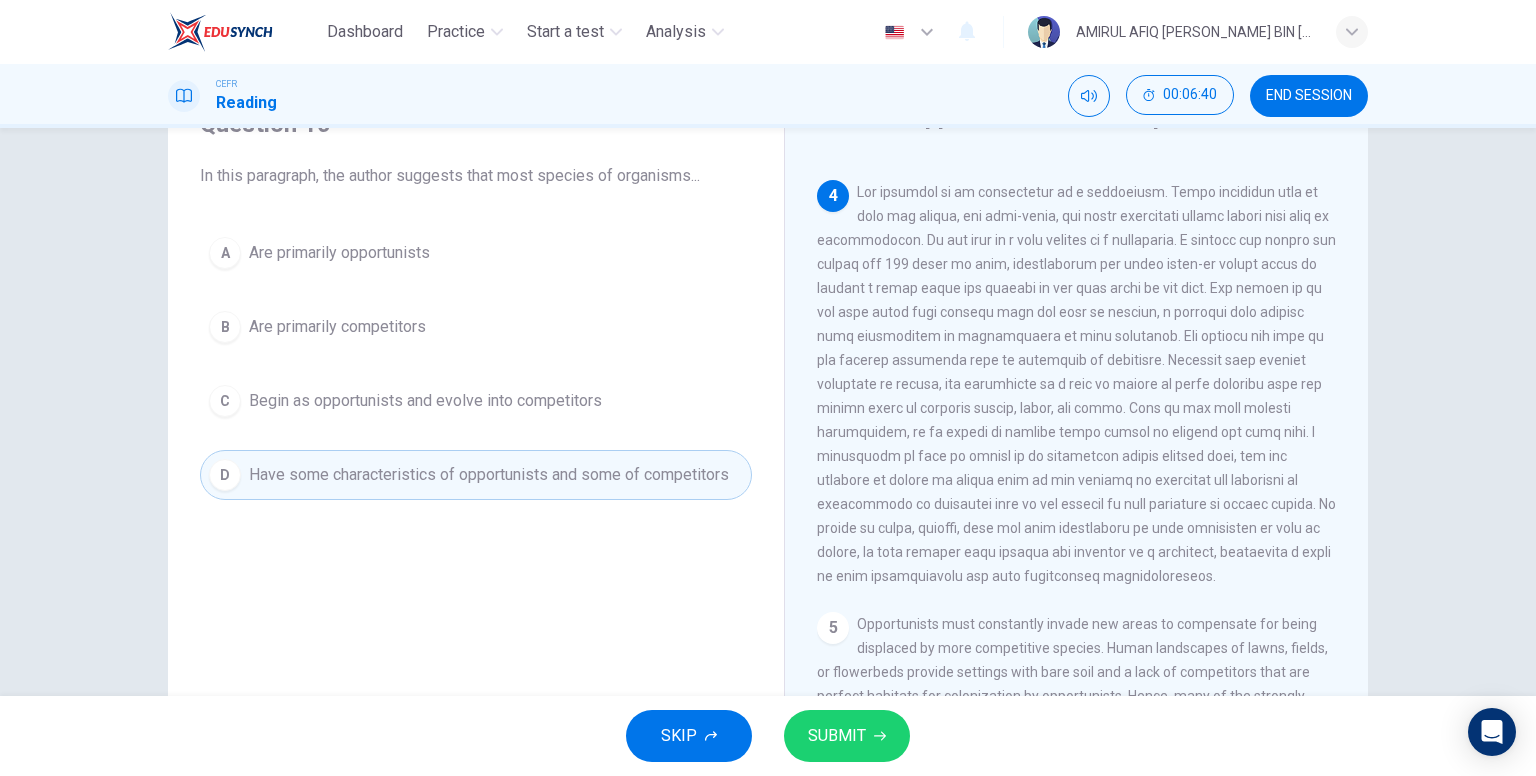 click 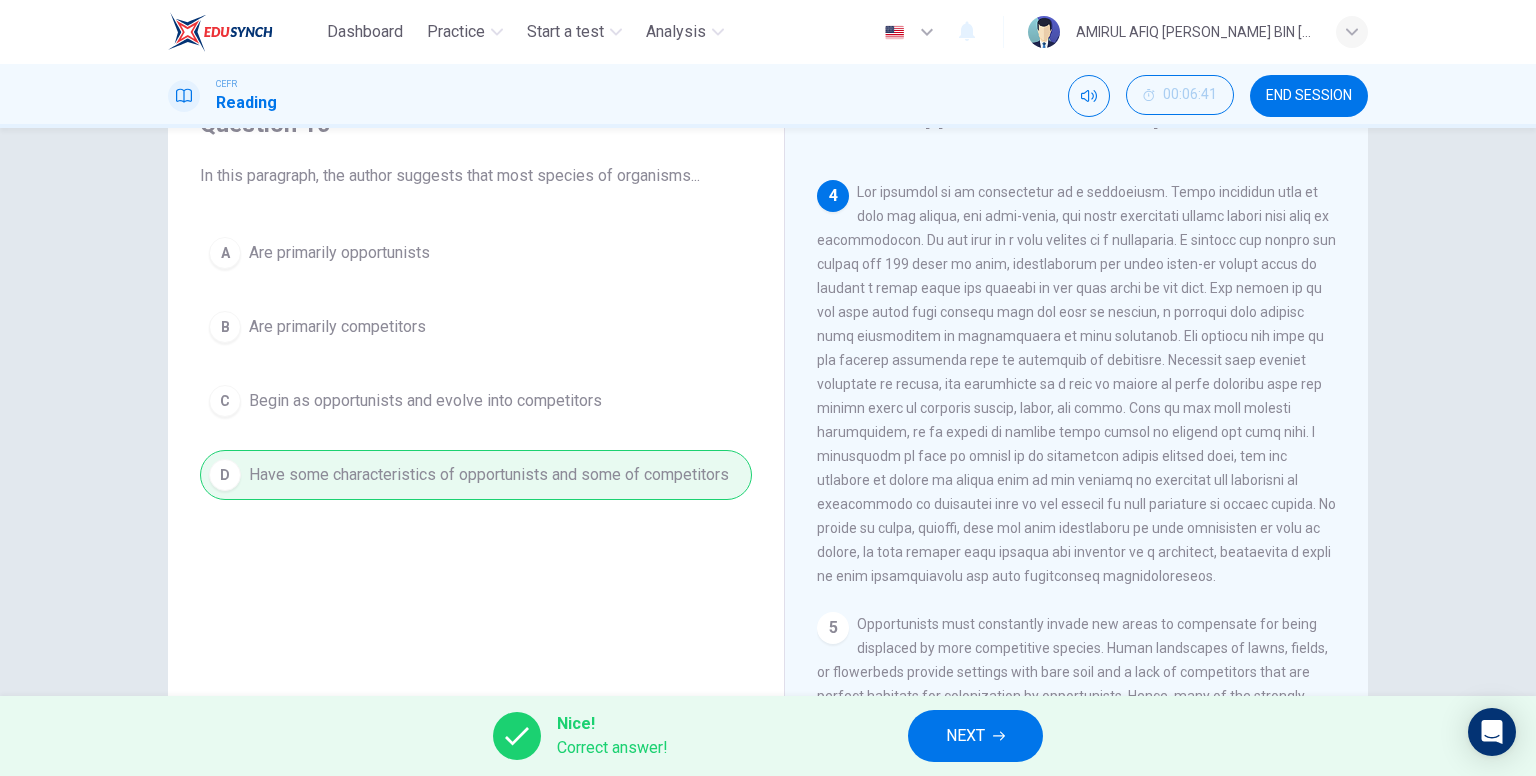 click on "NEXT" at bounding box center (975, 736) 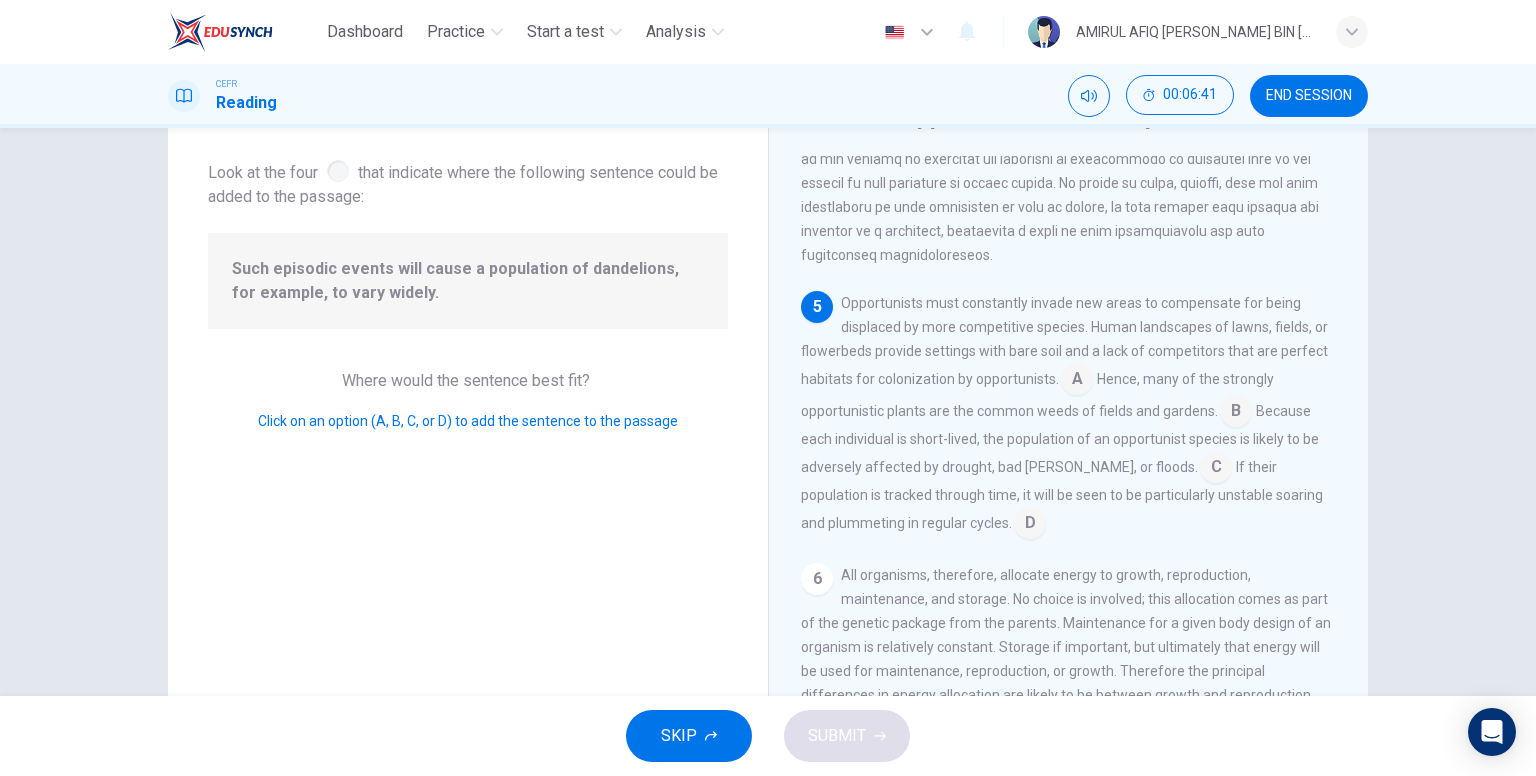 scroll, scrollTop: 932, scrollLeft: 0, axis: vertical 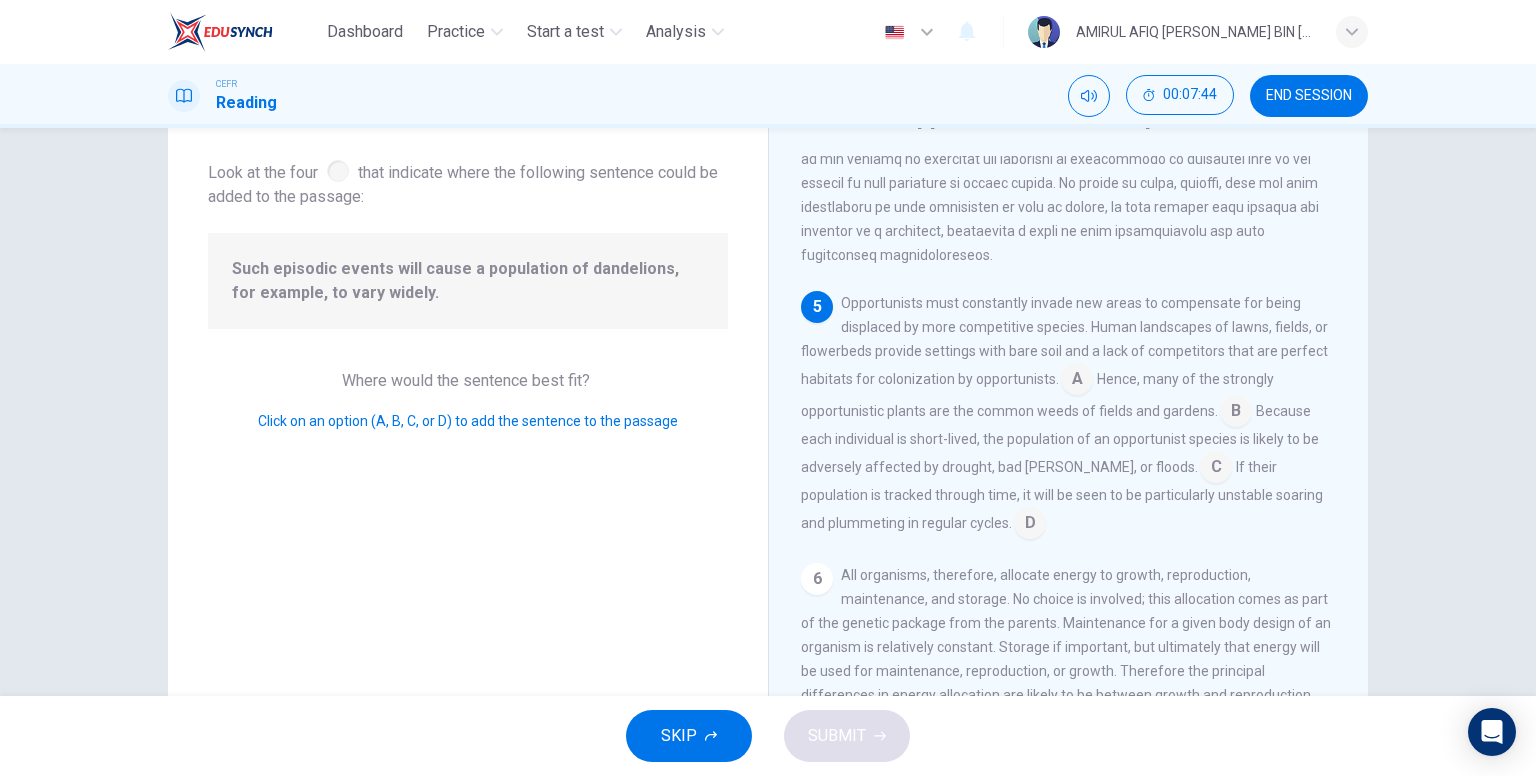 click at bounding box center (1030, 525) 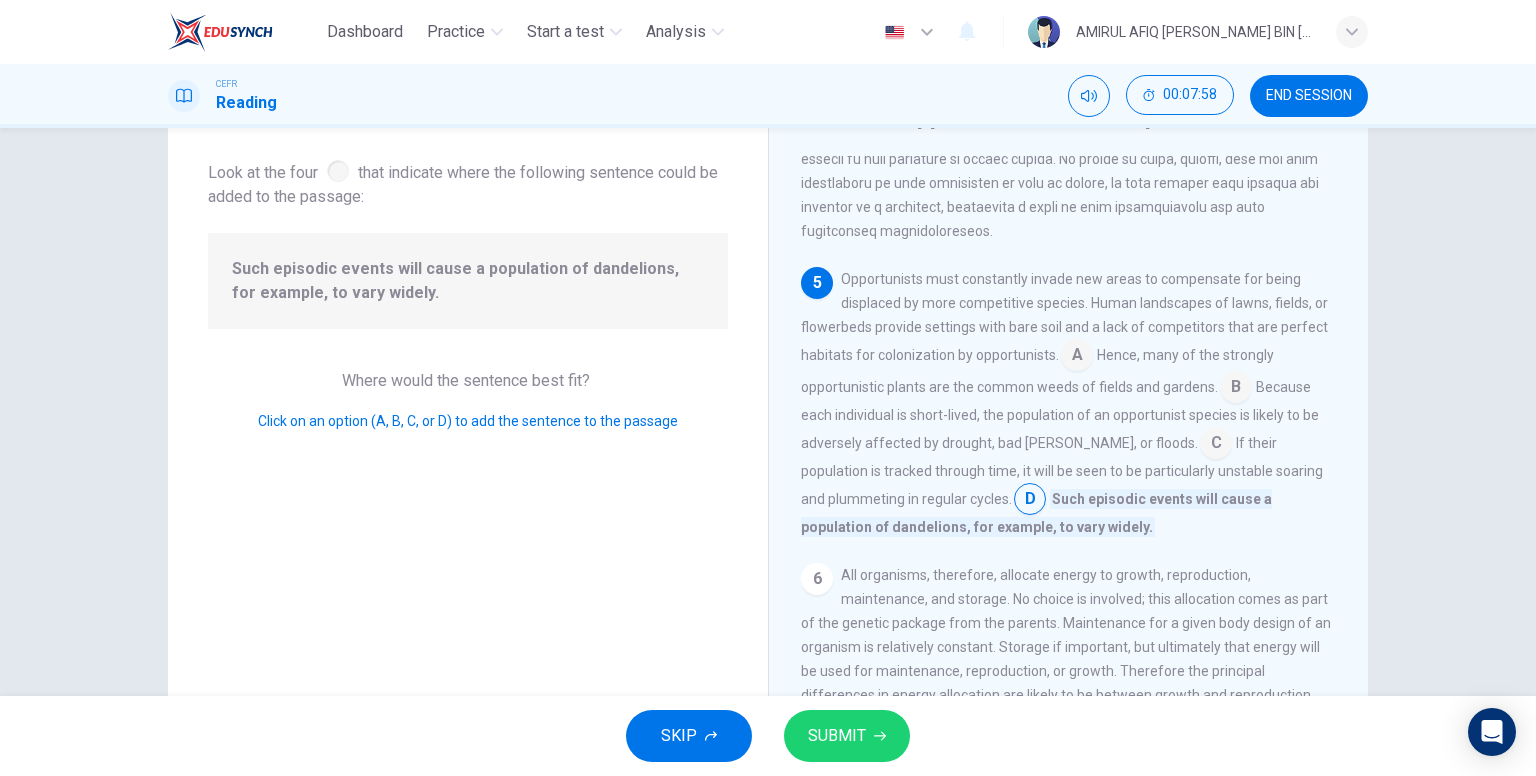 click on "SUBMIT" at bounding box center (847, 736) 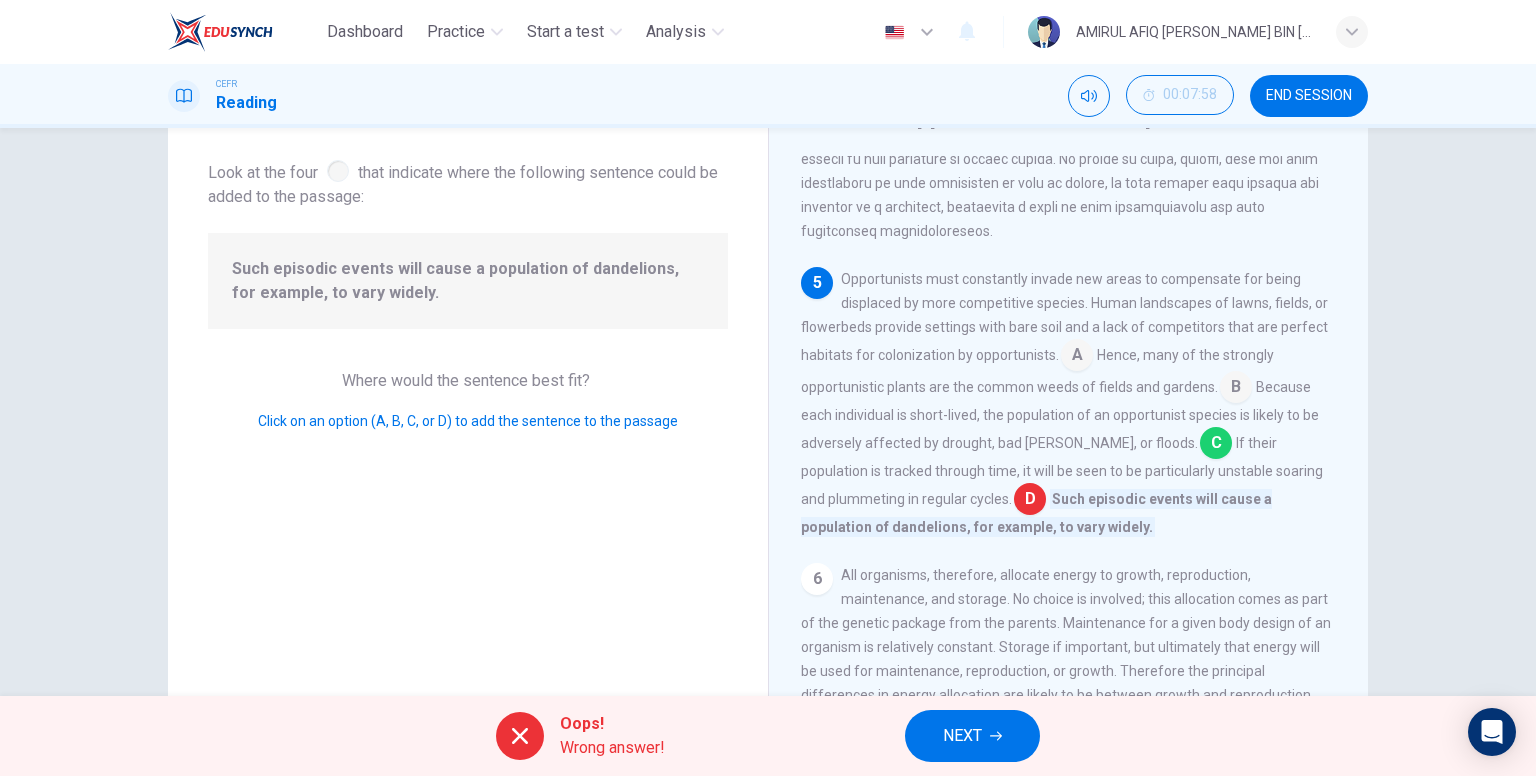 click at bounding box center [1216, 445] 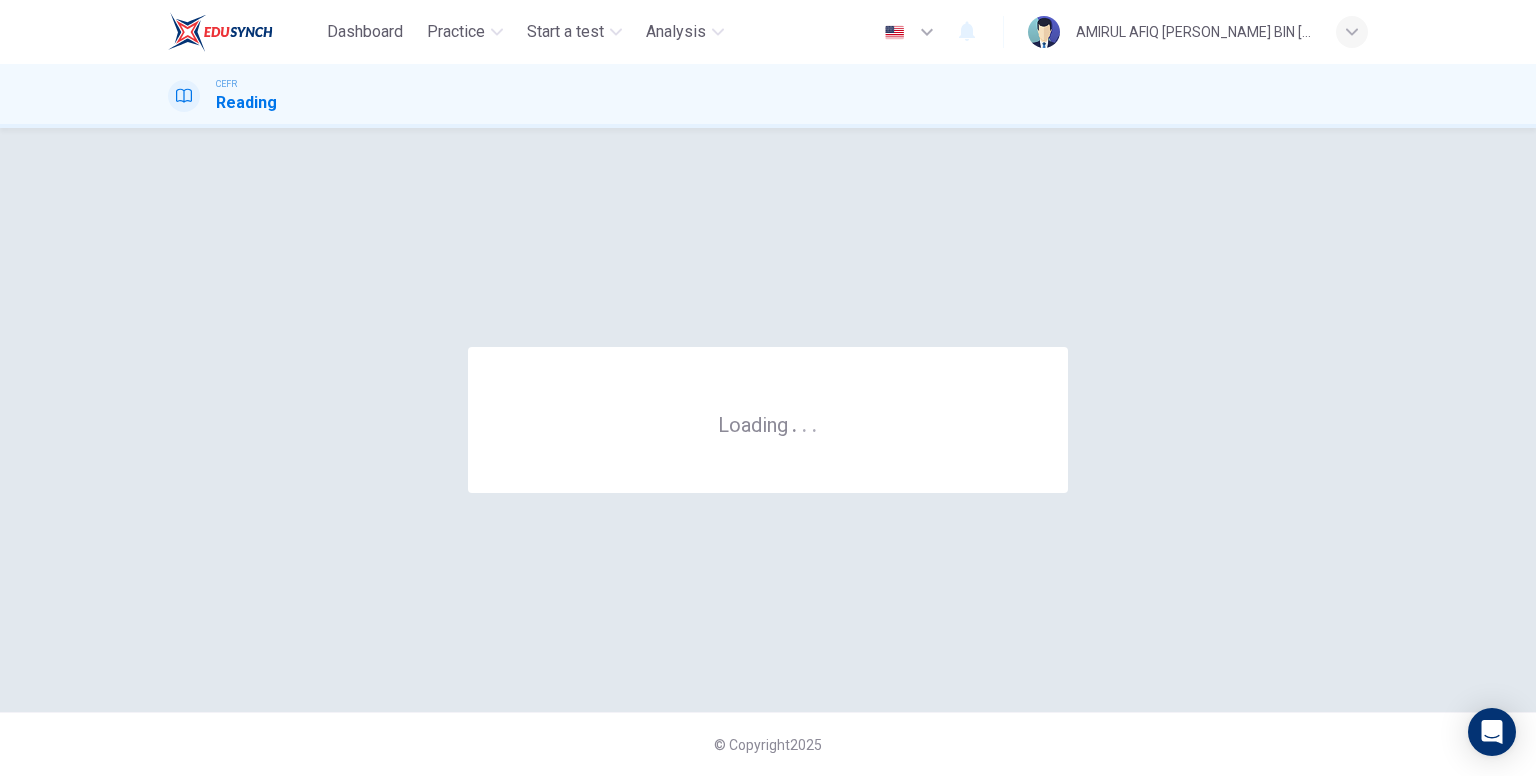 scroll, scrollTop: 0, scrollLeft: 0, axis: both 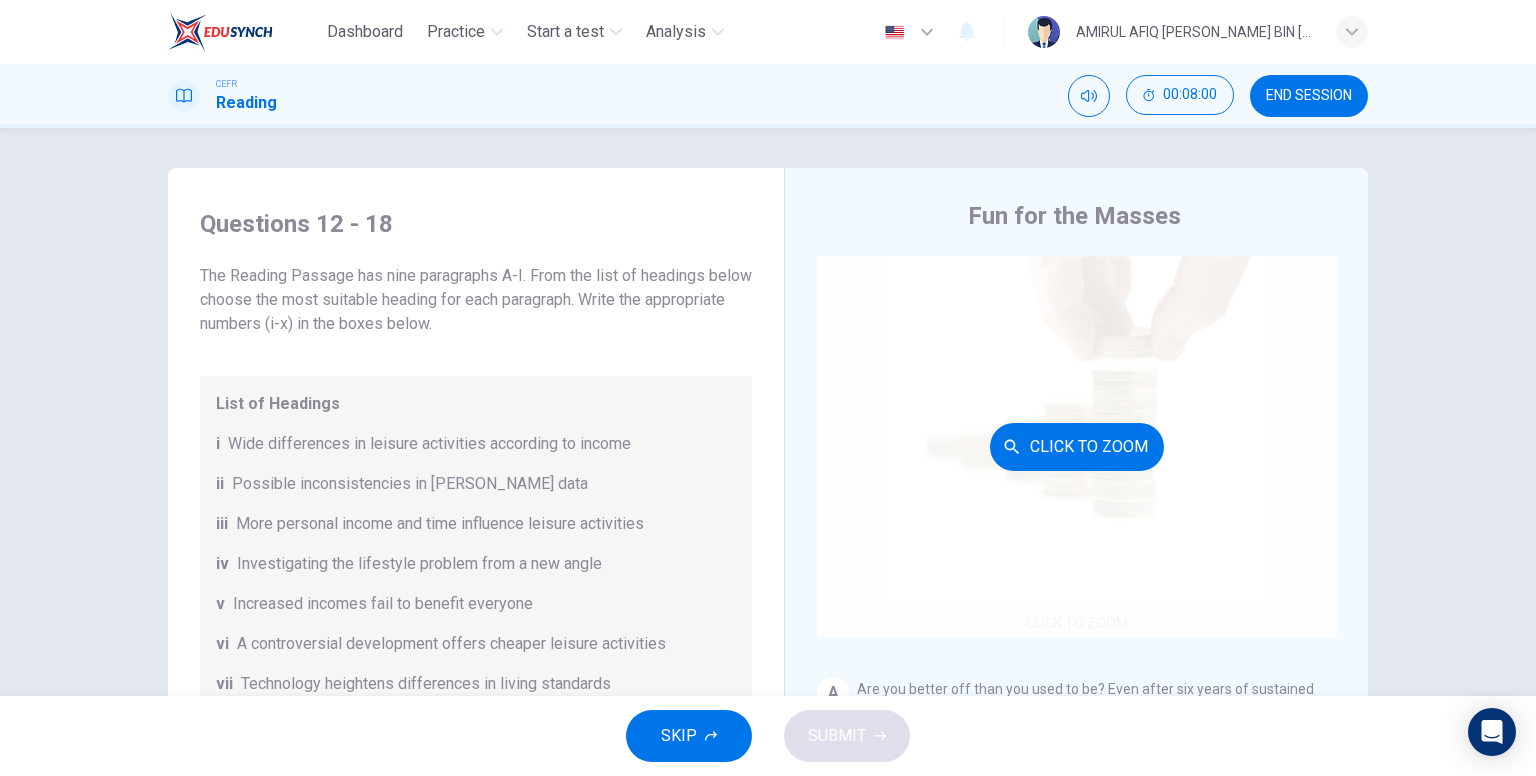 click on "Click to Zoom" at bounding box center (1077, 447) 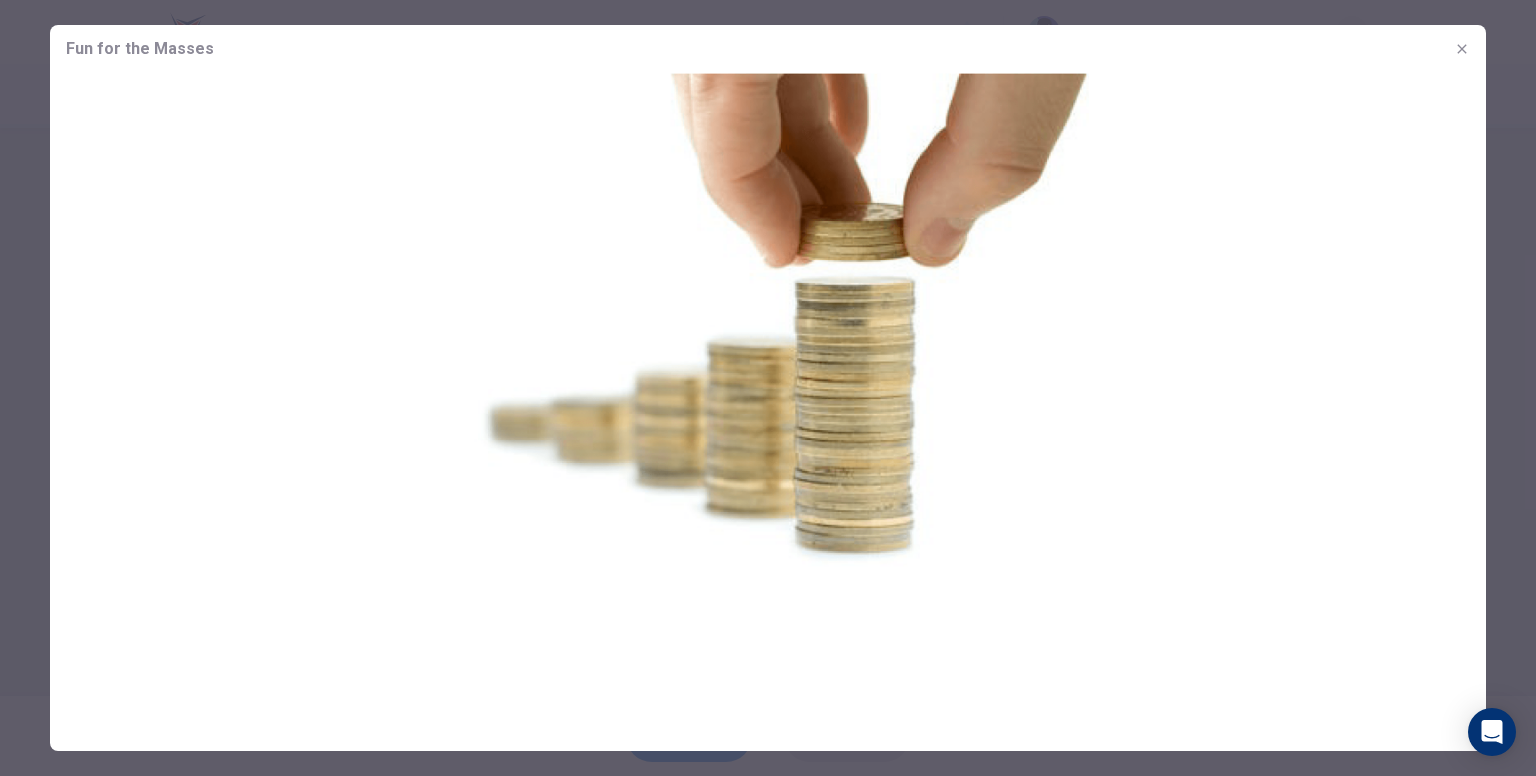 click at bounding box center [768, 393] 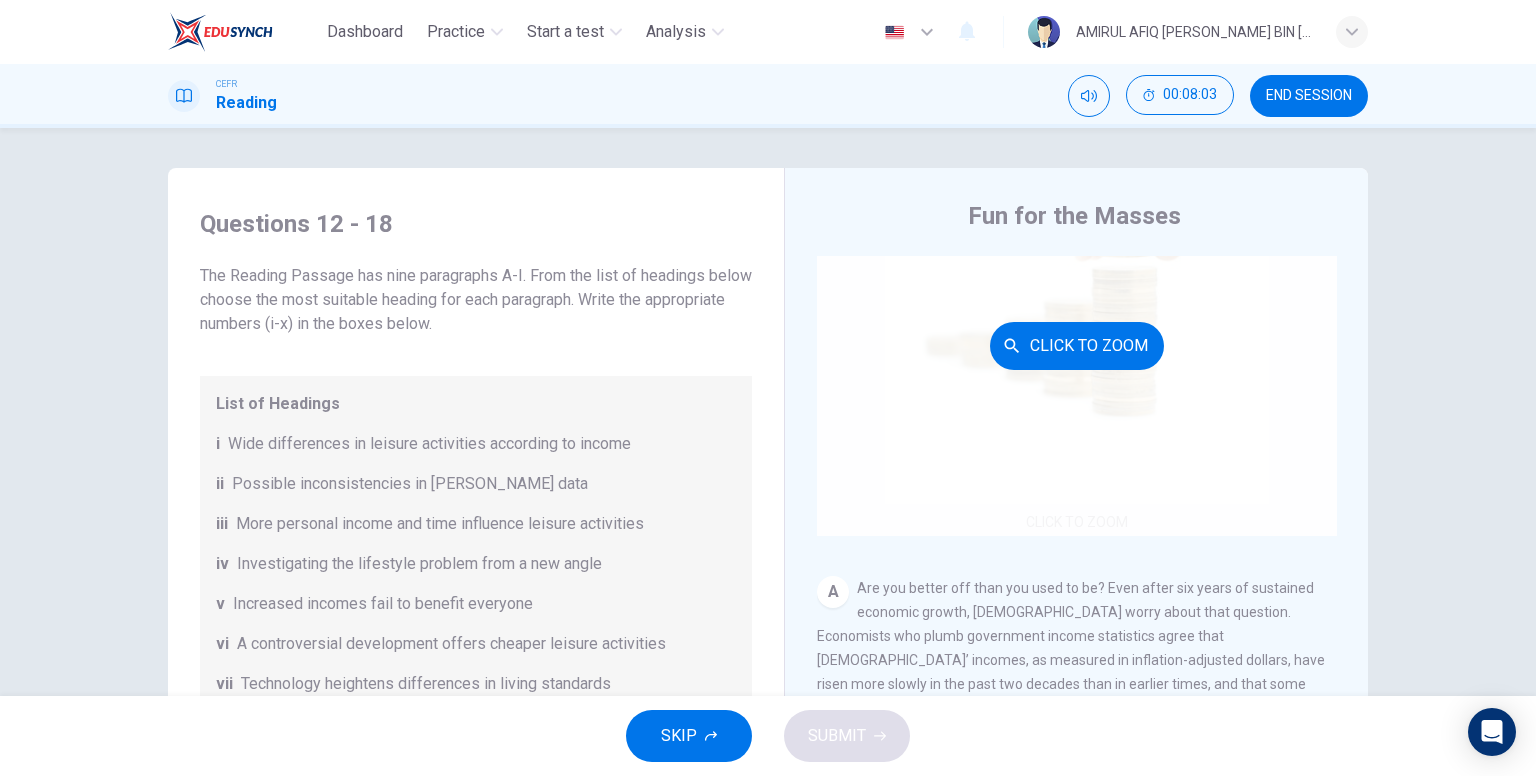 scroll, scrollTop: 200, scrollLeft: 0, axis: vertical 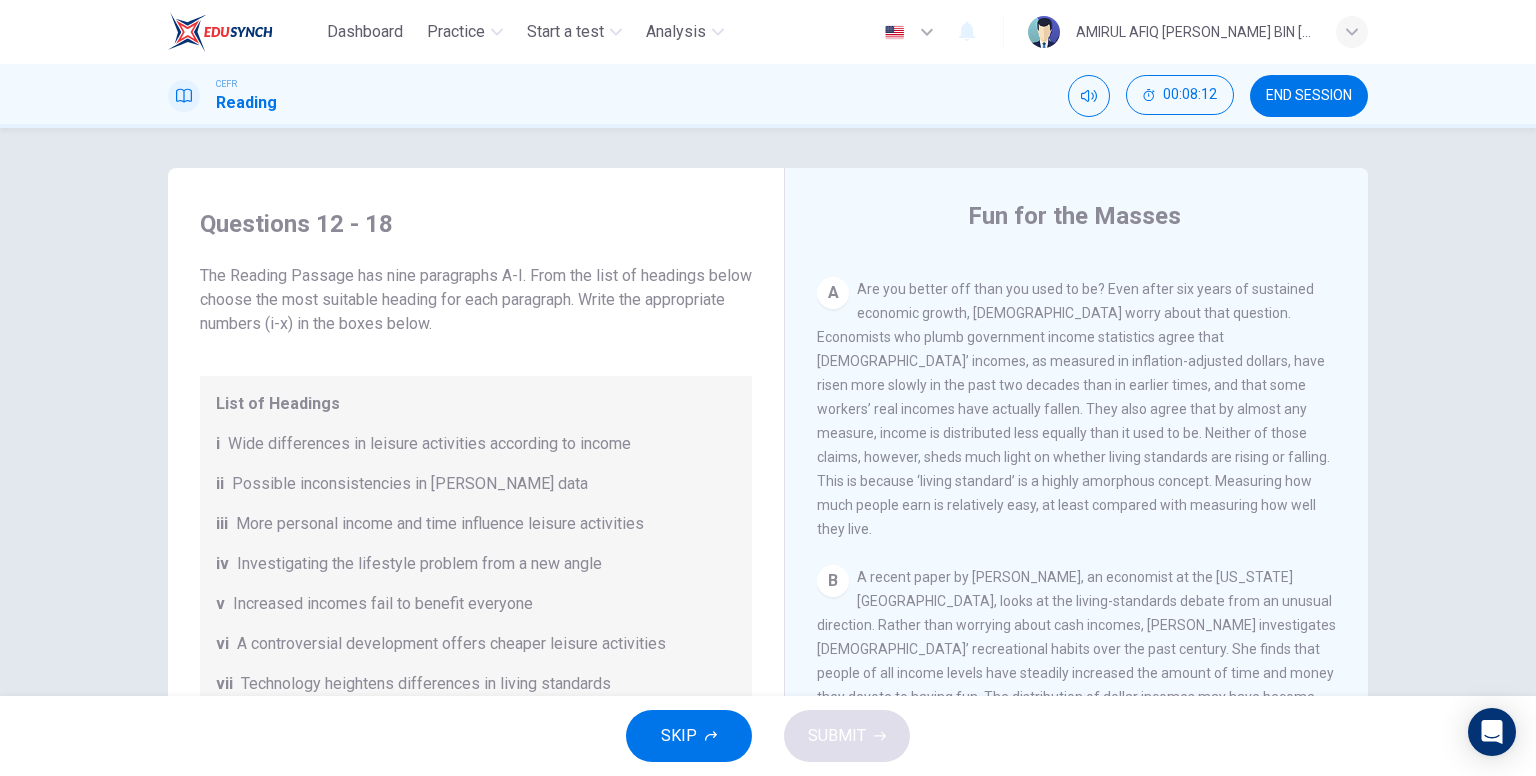 drag, startPoint x: 863, startPoint y: 291, endPoint x: 1009, endPoint y: 294, distance: 146.03082 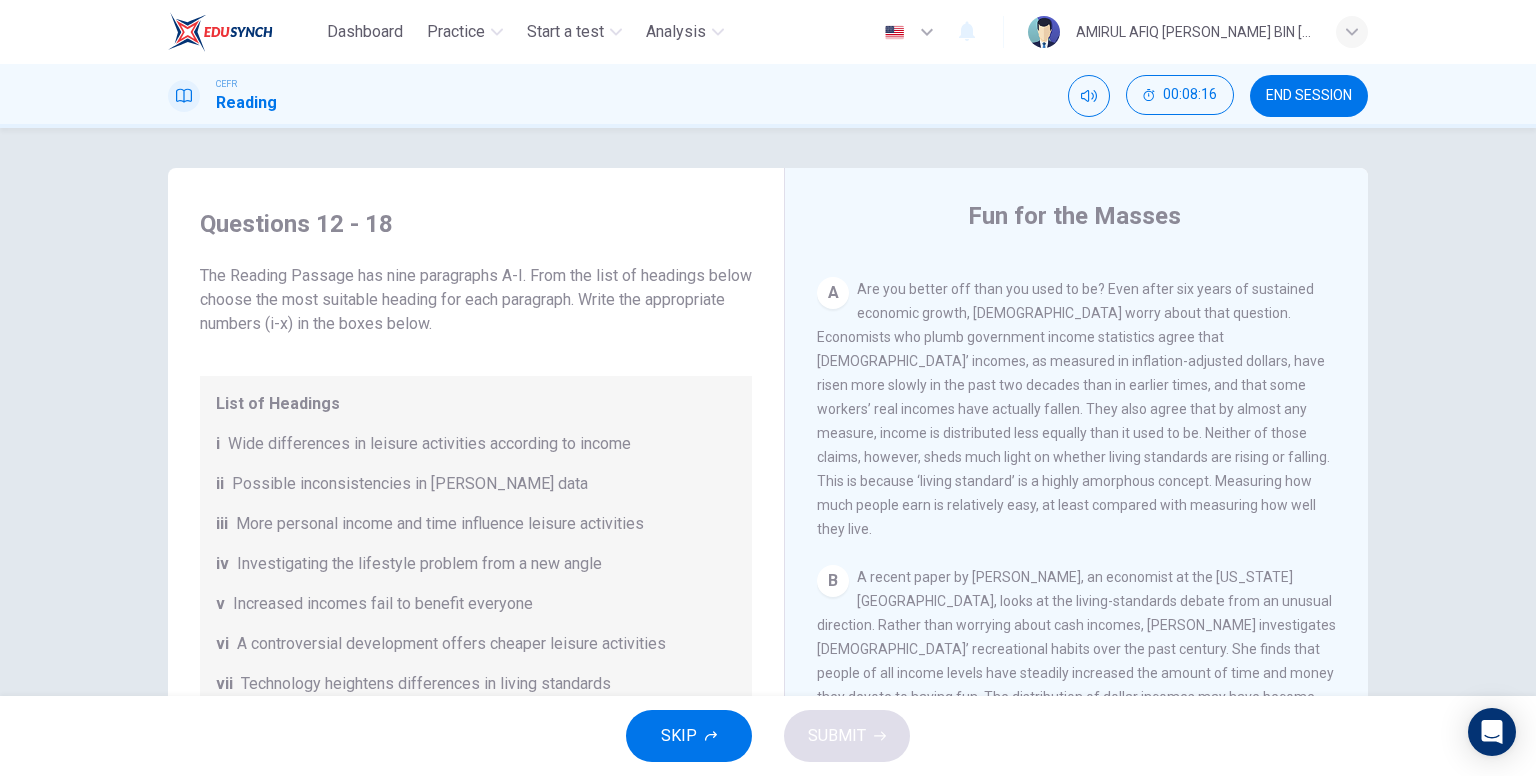 click on "END SESSION" at bounding box center [1309, 96] 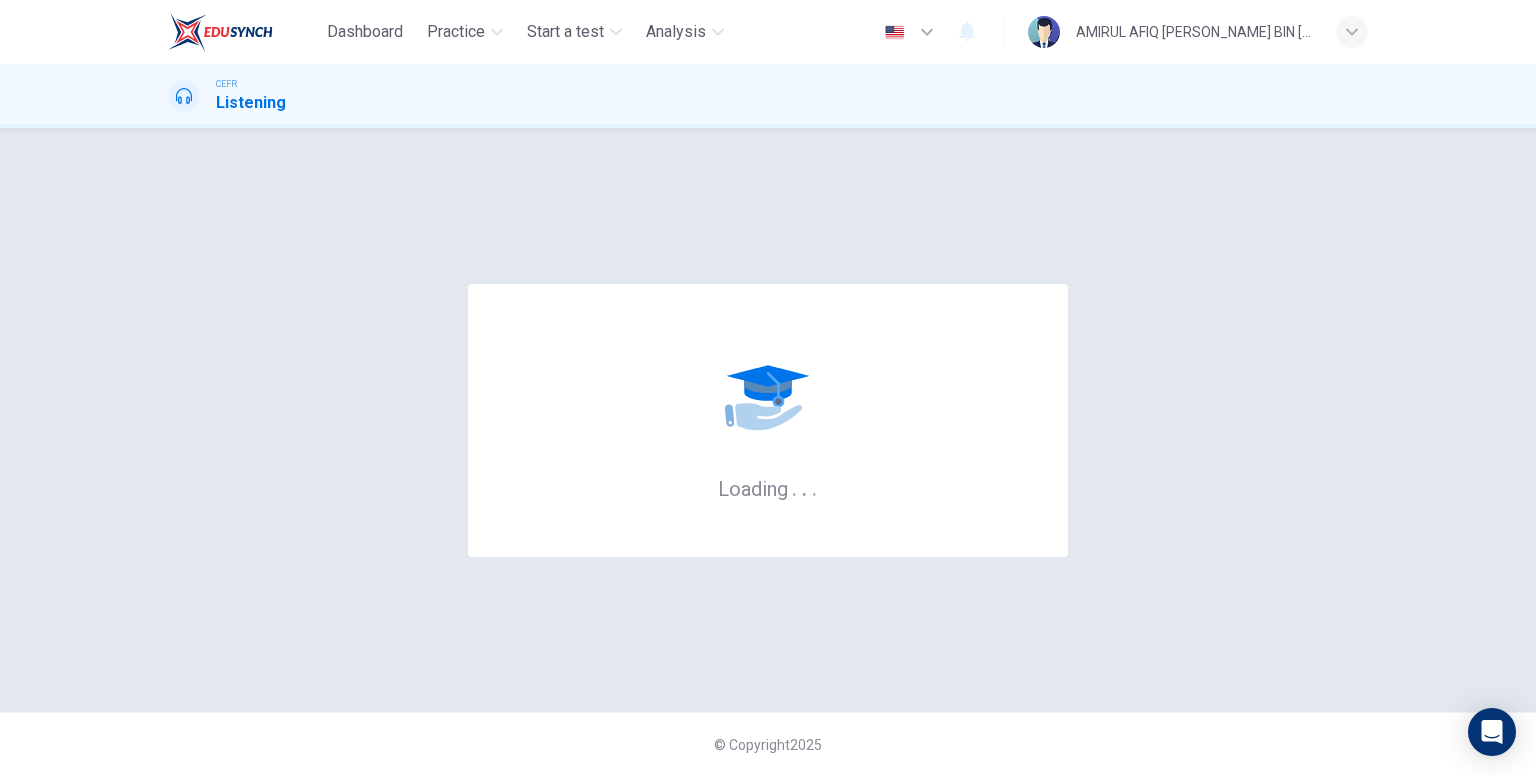 scroll, scrollTop: 0, scrollLeft: 0, axis: both 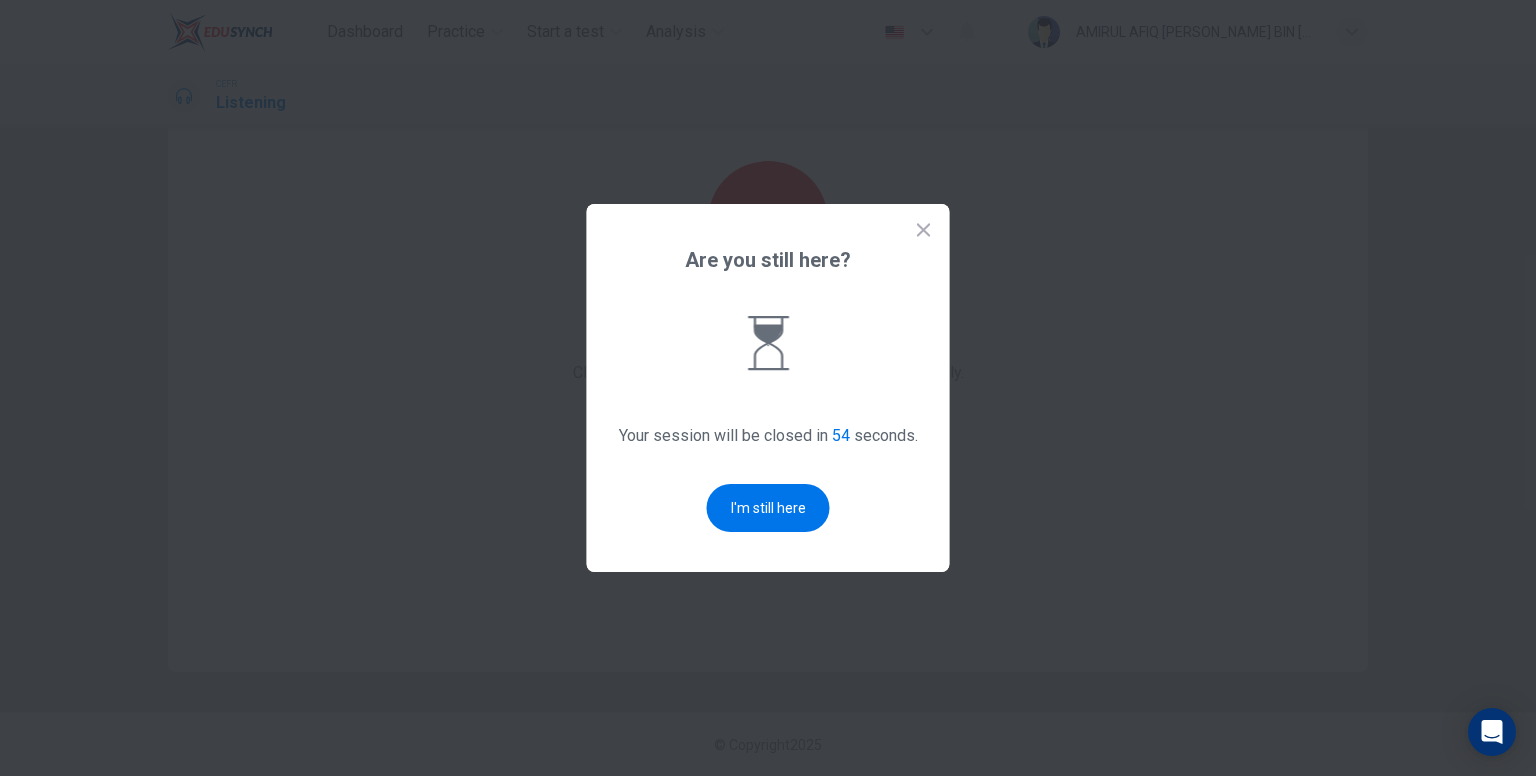 click on "Are you still here? Your session will be closed in   54   seconds. I'm still here" at bounding box center [768, 388] 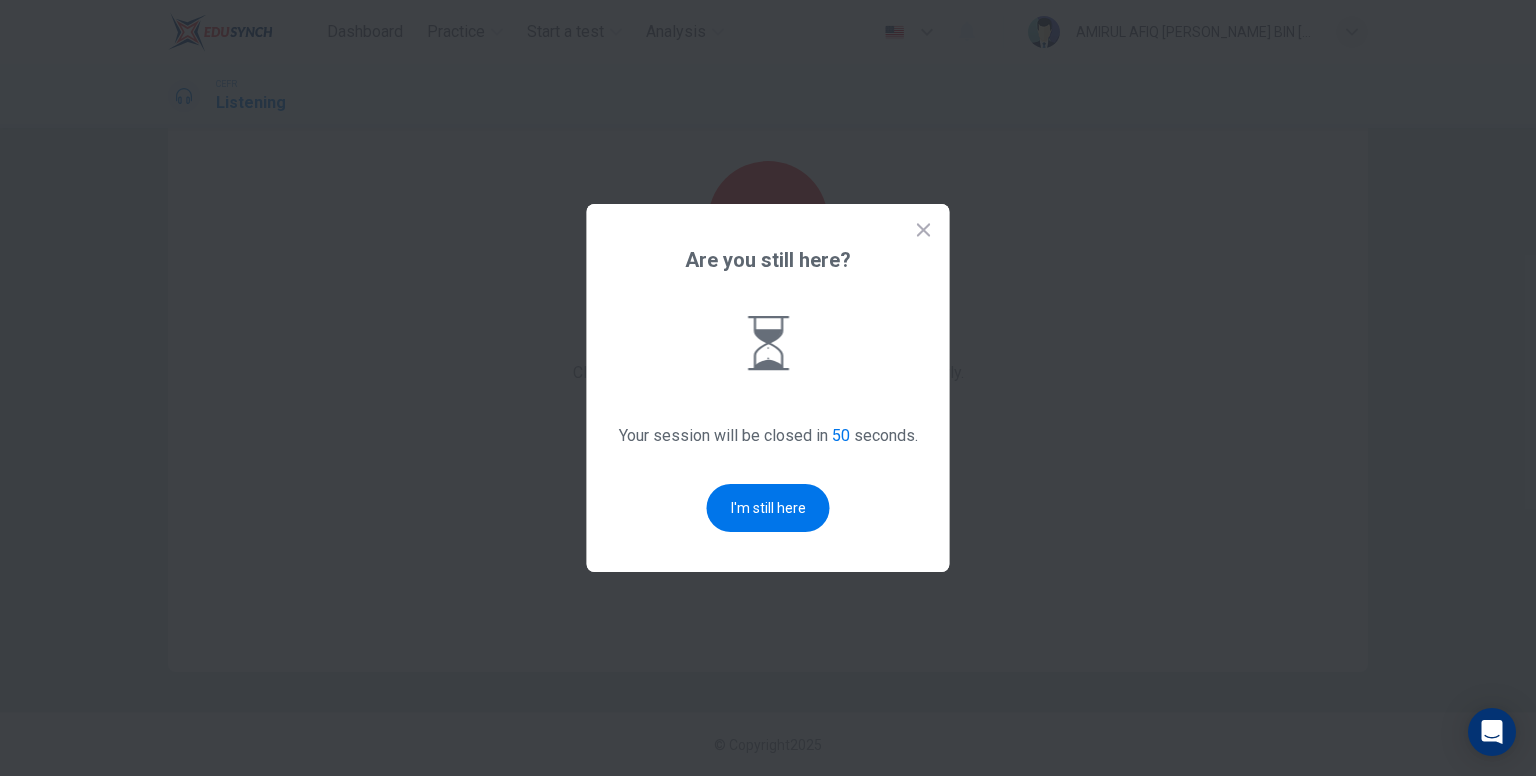 click on "Are you still here? Your session will be closed in   50   seconds. I'm still here" at bounding box center (768, 388) 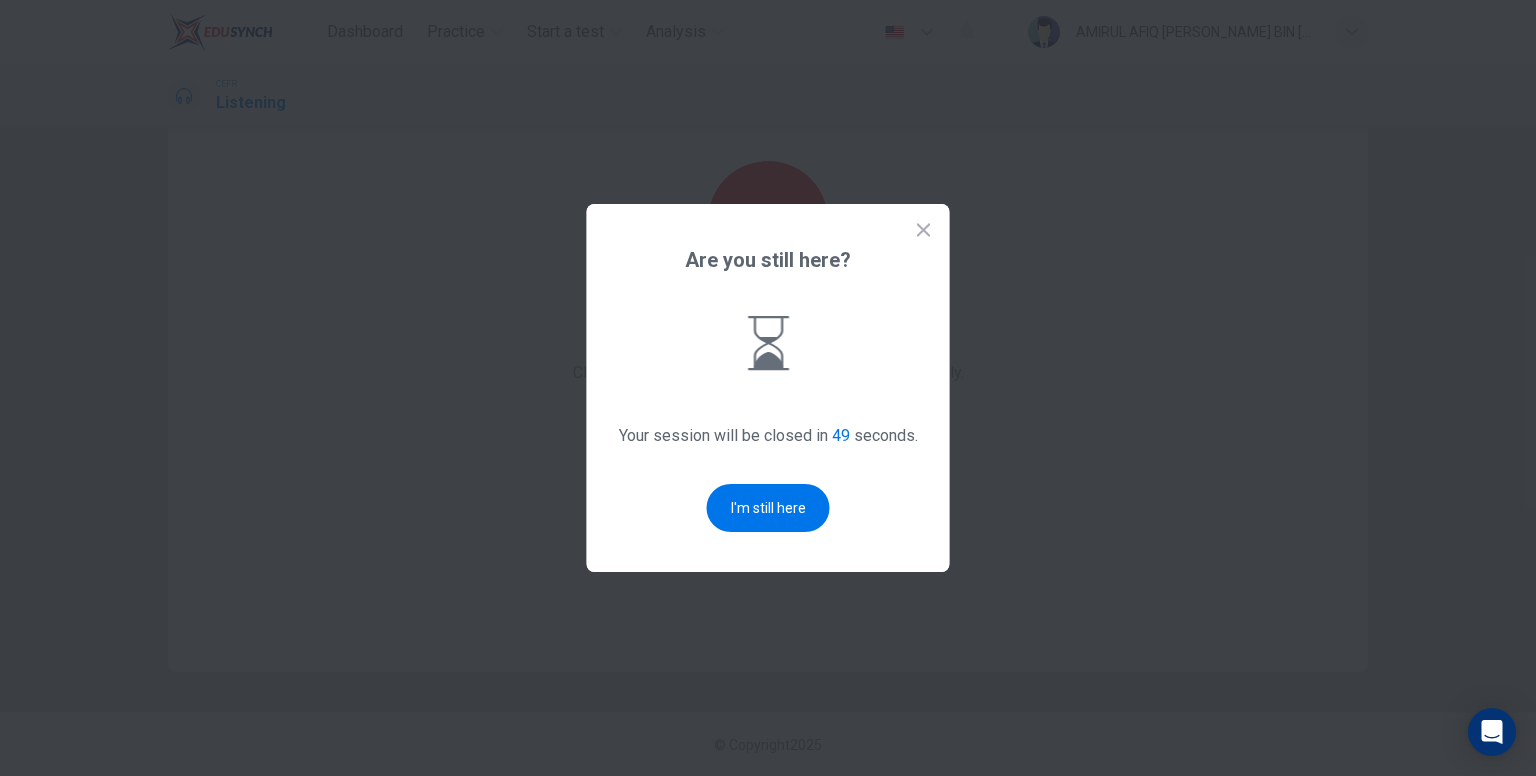 click 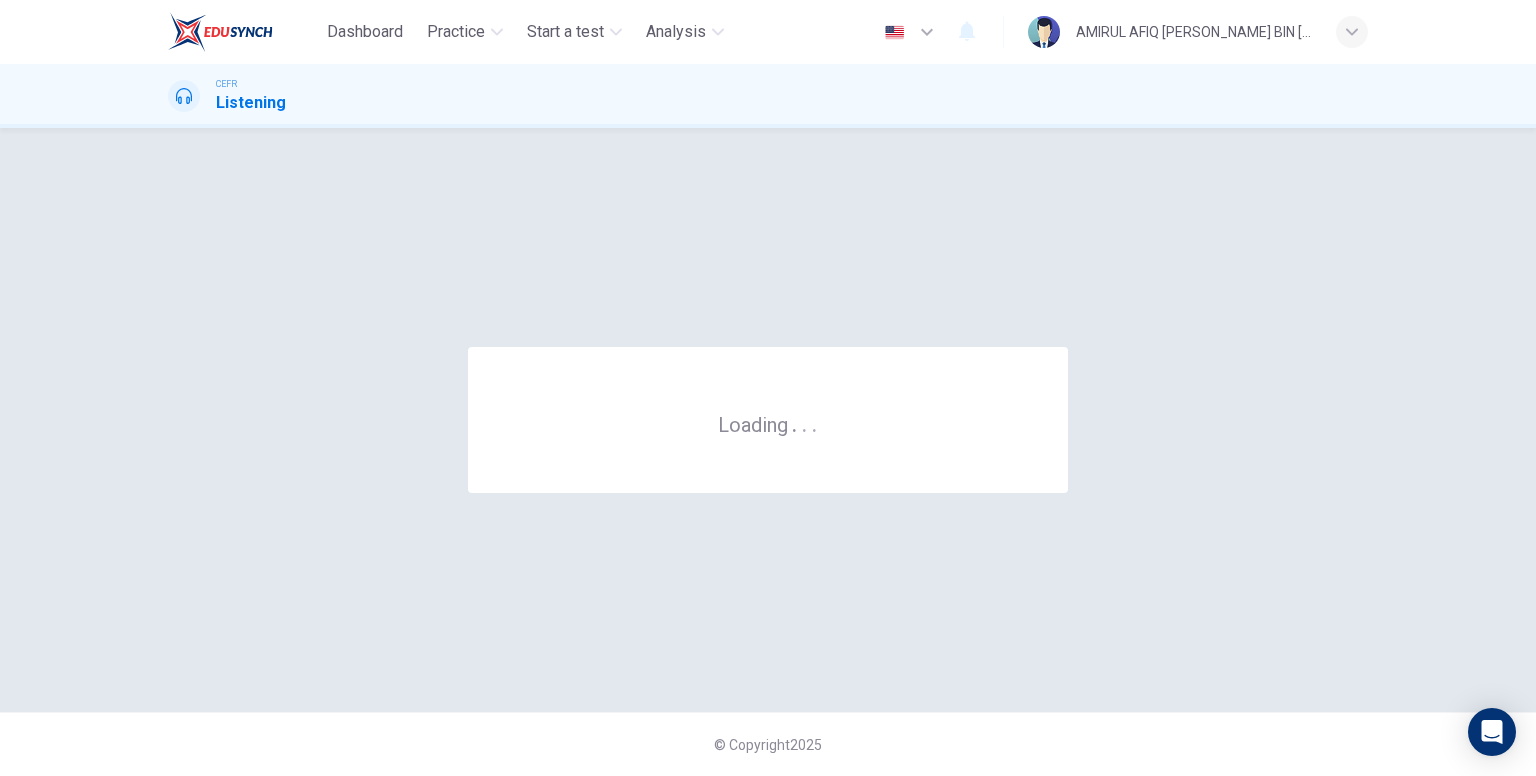scroll, scrollTop: 0, scrollLeft: 0, axis: both 